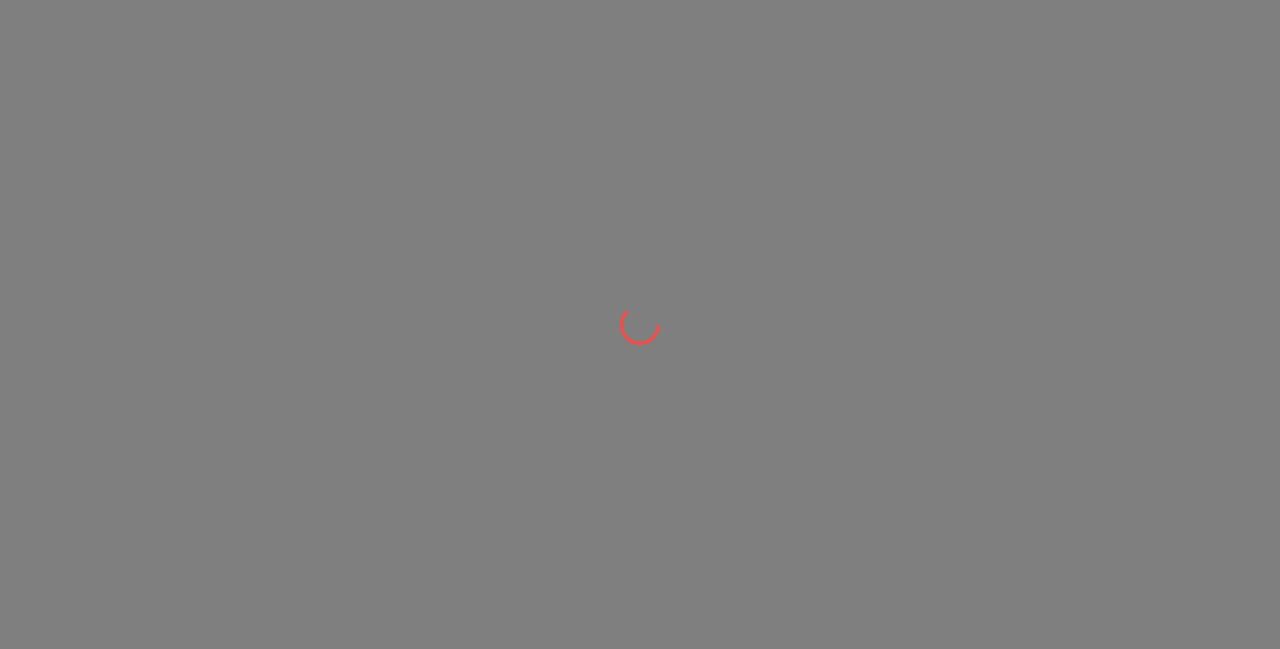 scroll, scrollTop: 0, scrollLeft: 0, axis: both 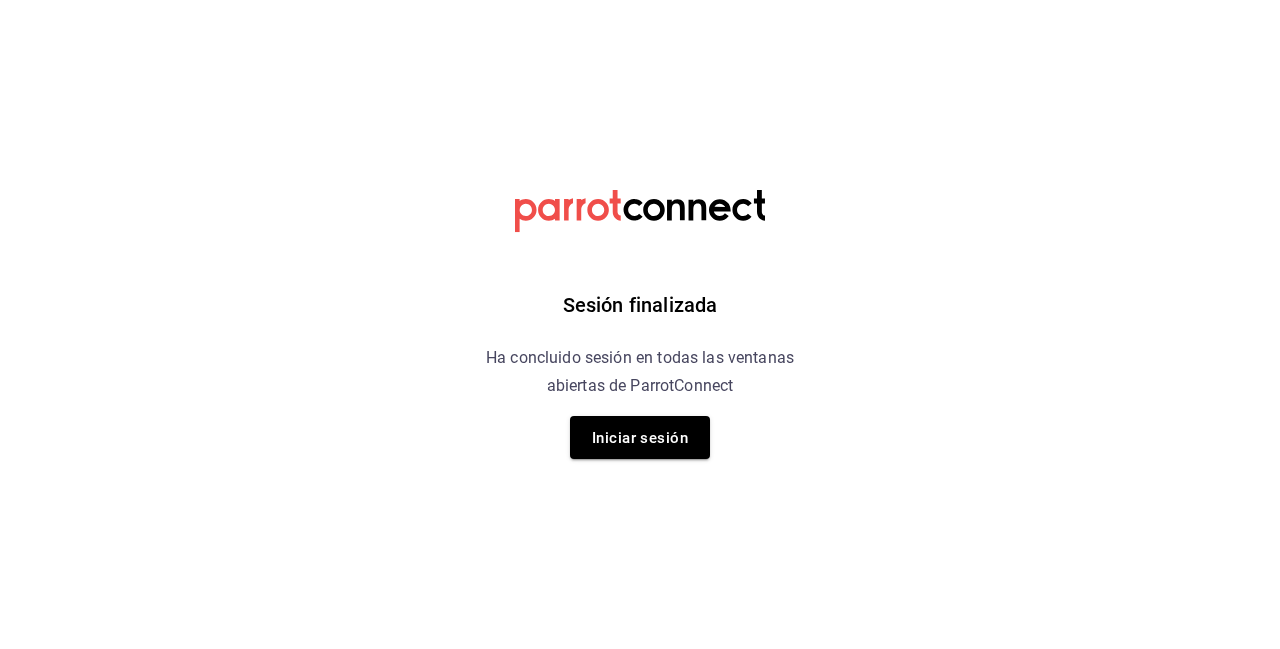 click on "Iniciar sesión" at bounding box center [640, 437] 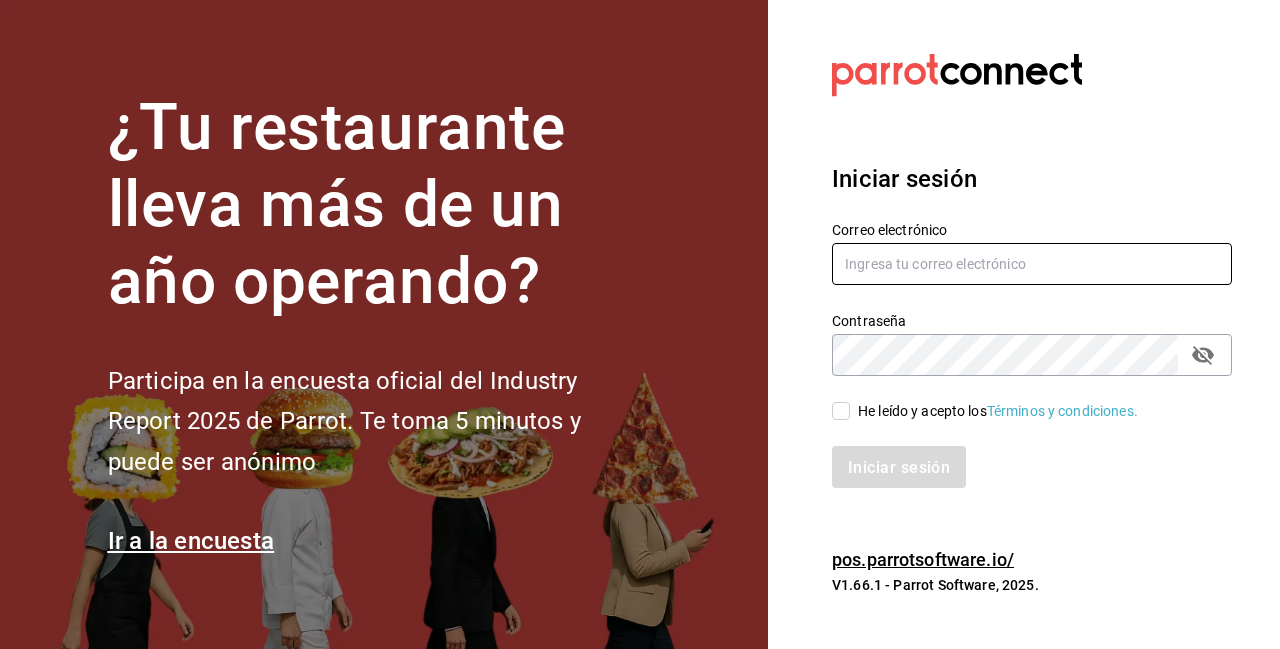 click at bounding box center [1032, 264] 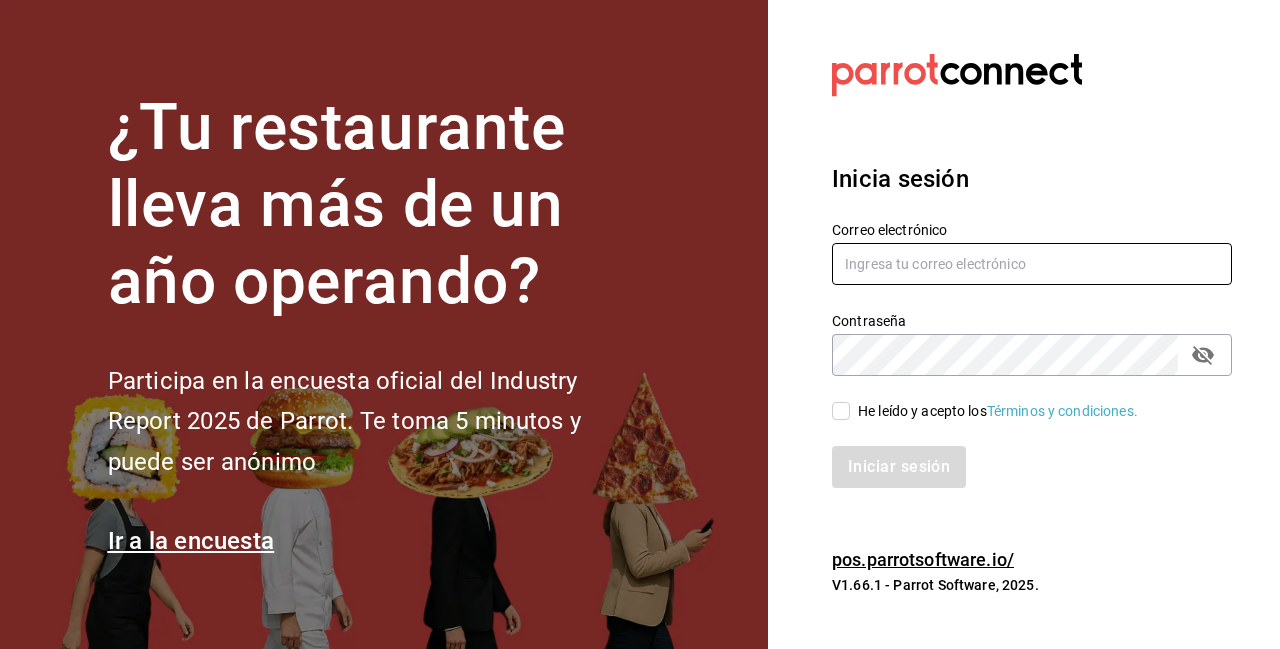 click at bounding box center [1032, 264] 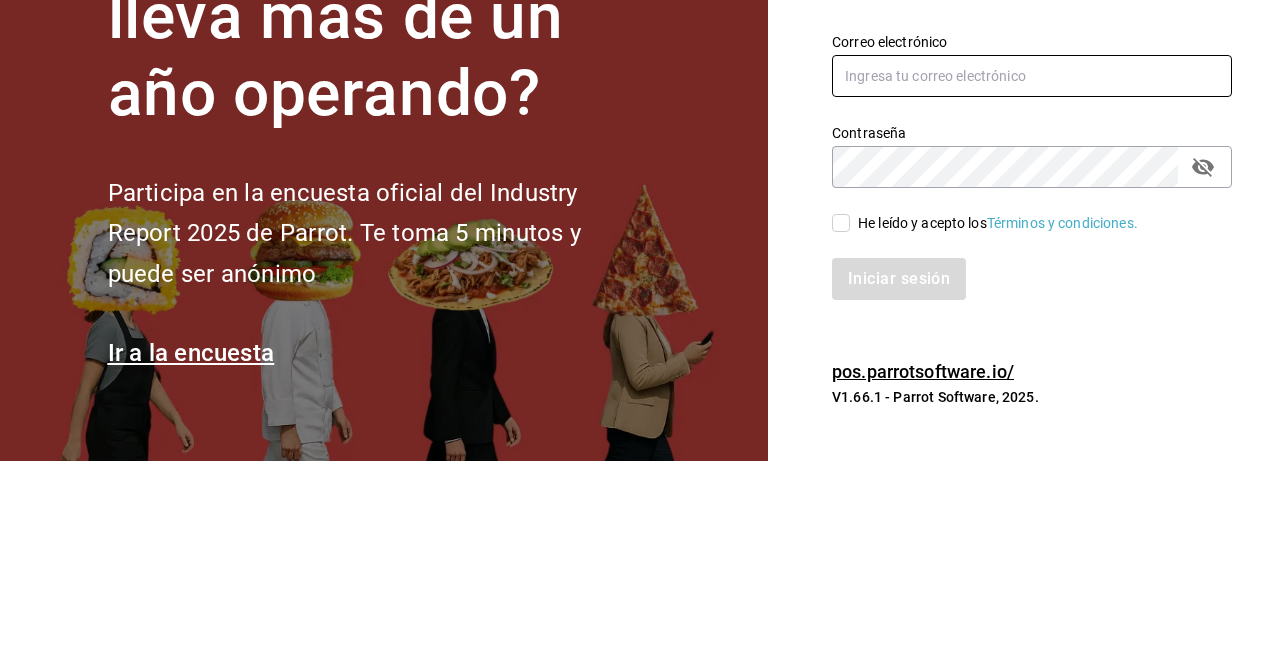 click at bounding box center [1032, 264] 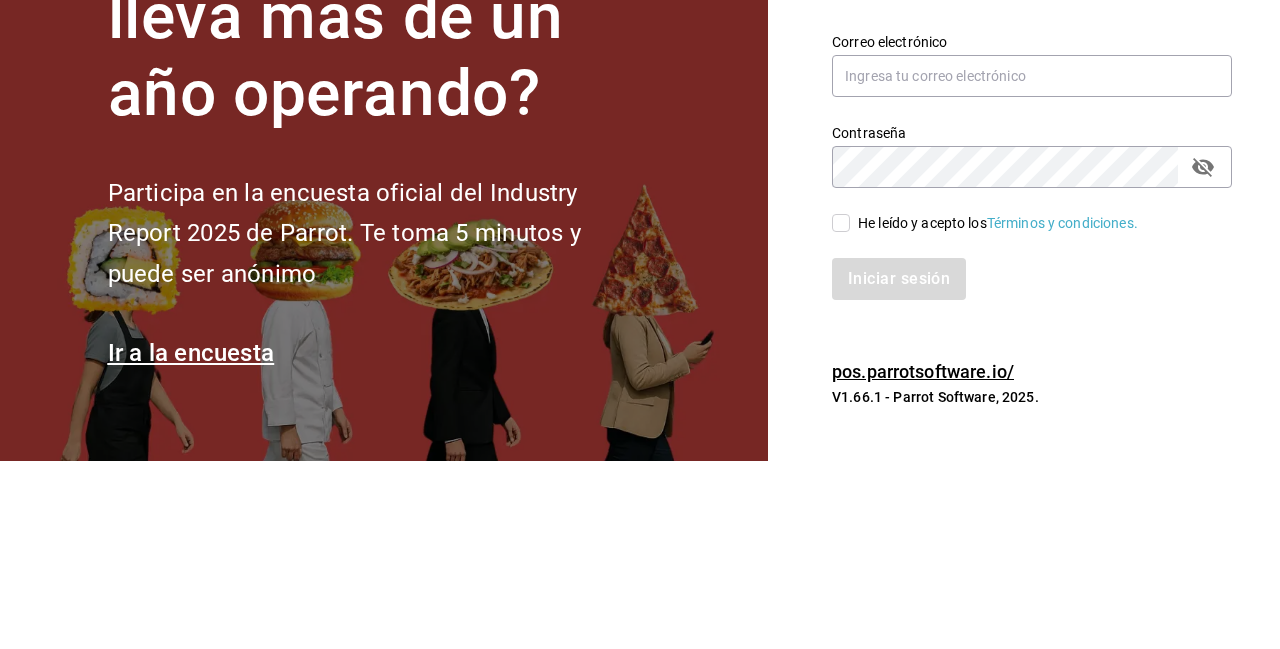 click on "¿Tu restaurante lleva más de un año operando?" at bounding box center (378, 205) 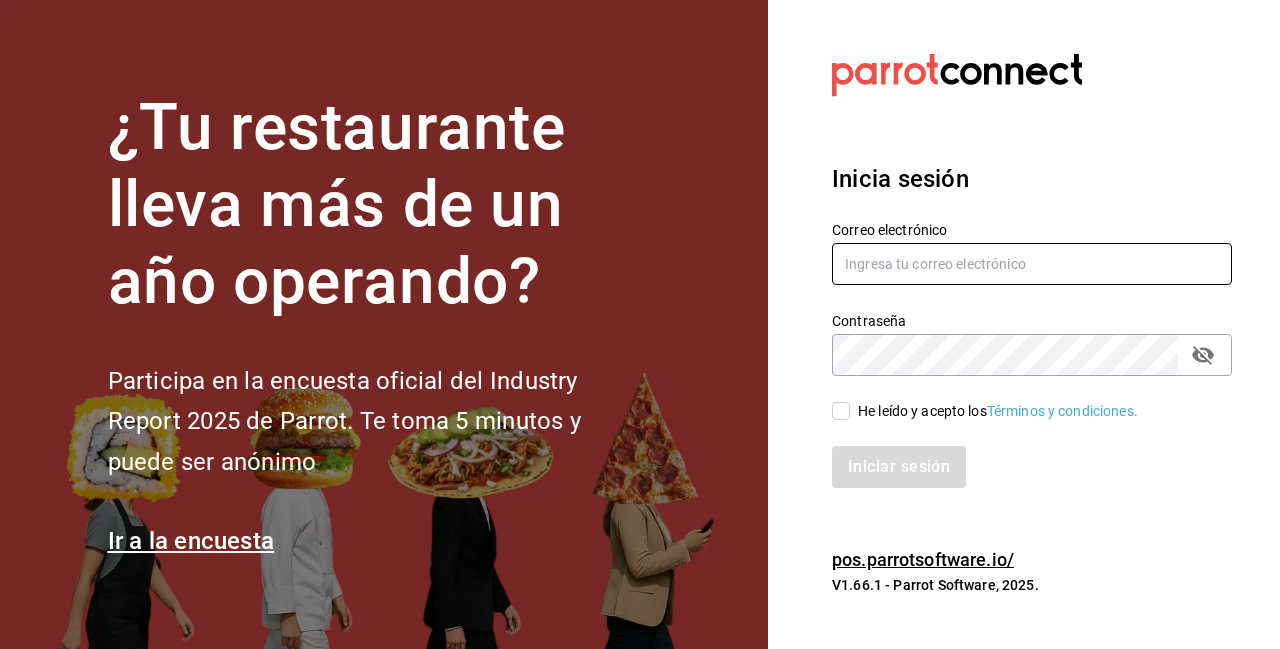 click at bounding box center [1032, 264] 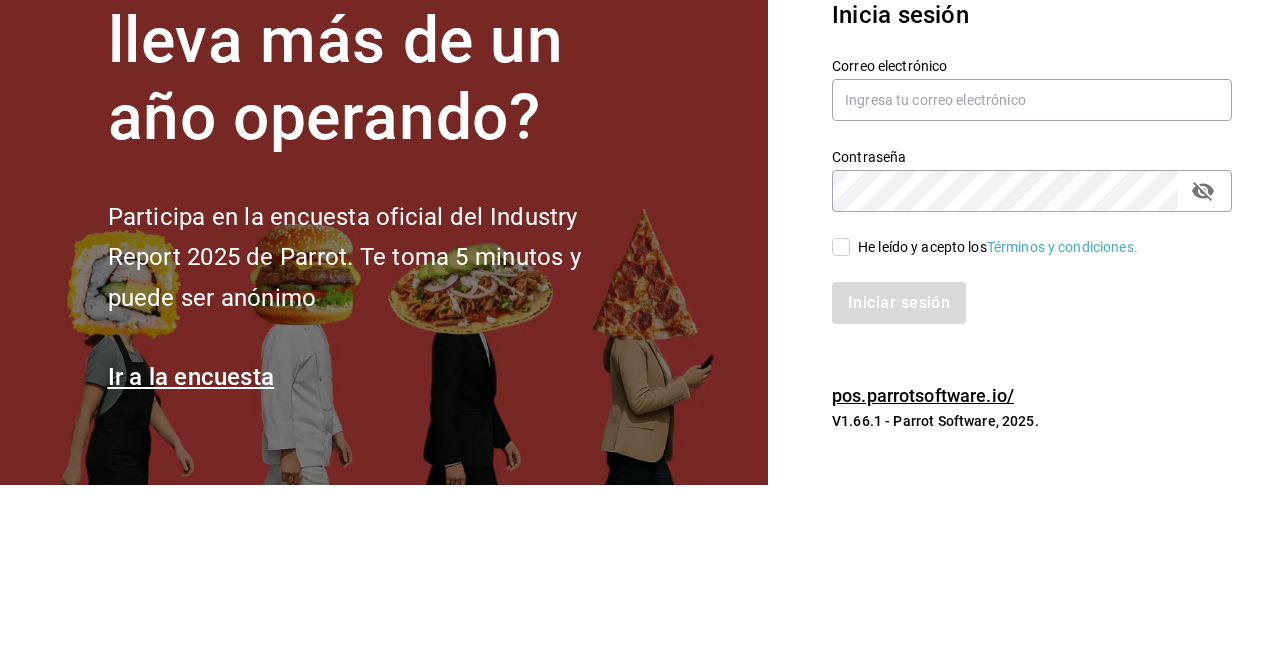 click on "¿Tu restaurante lleva más de un año operando?" at bounding box center [378, 205] 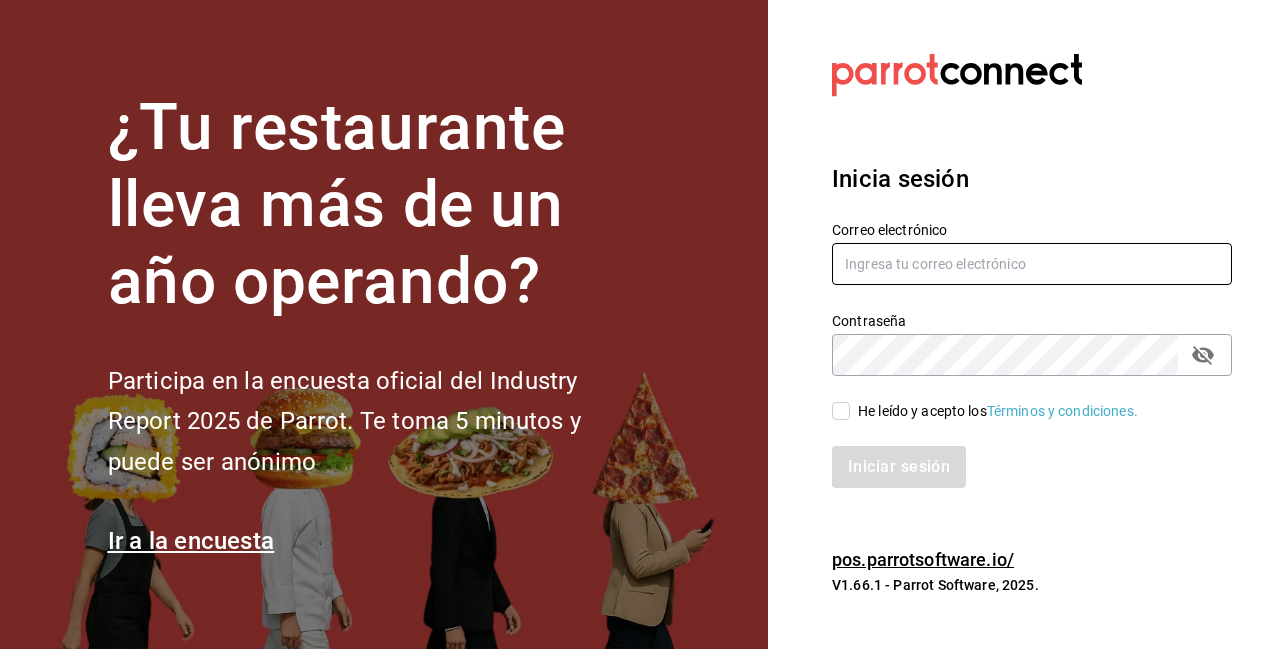 click at bounding box center [1032, 264] 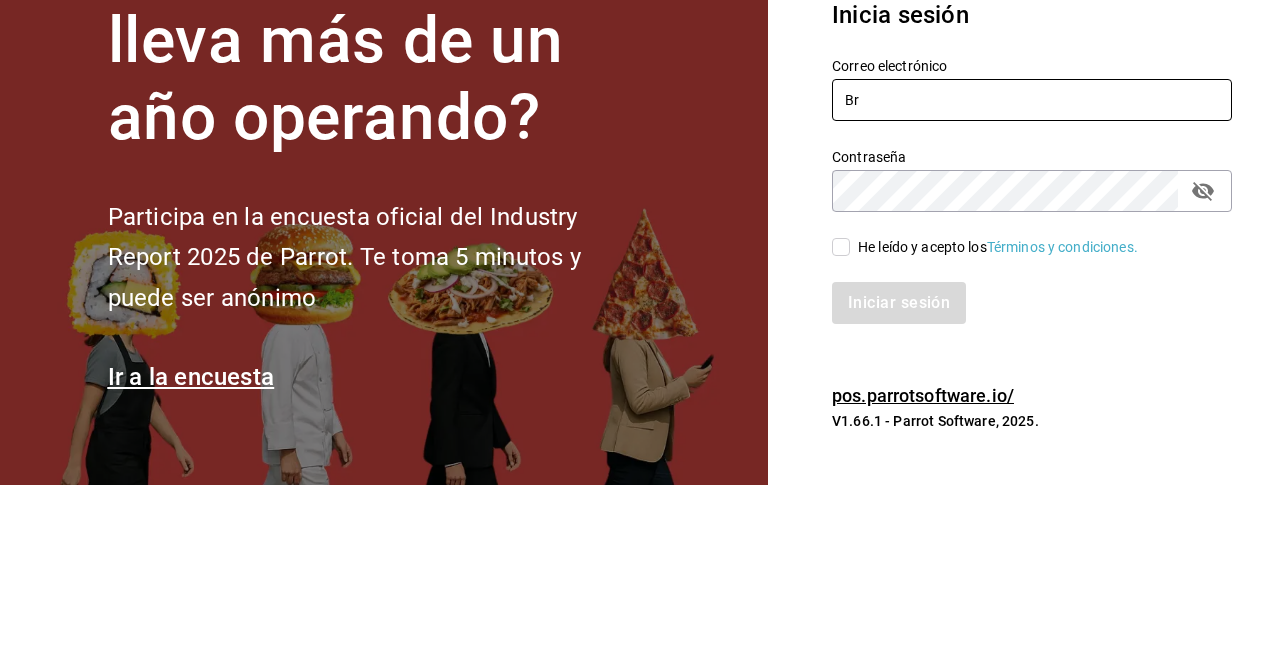 type on "B" 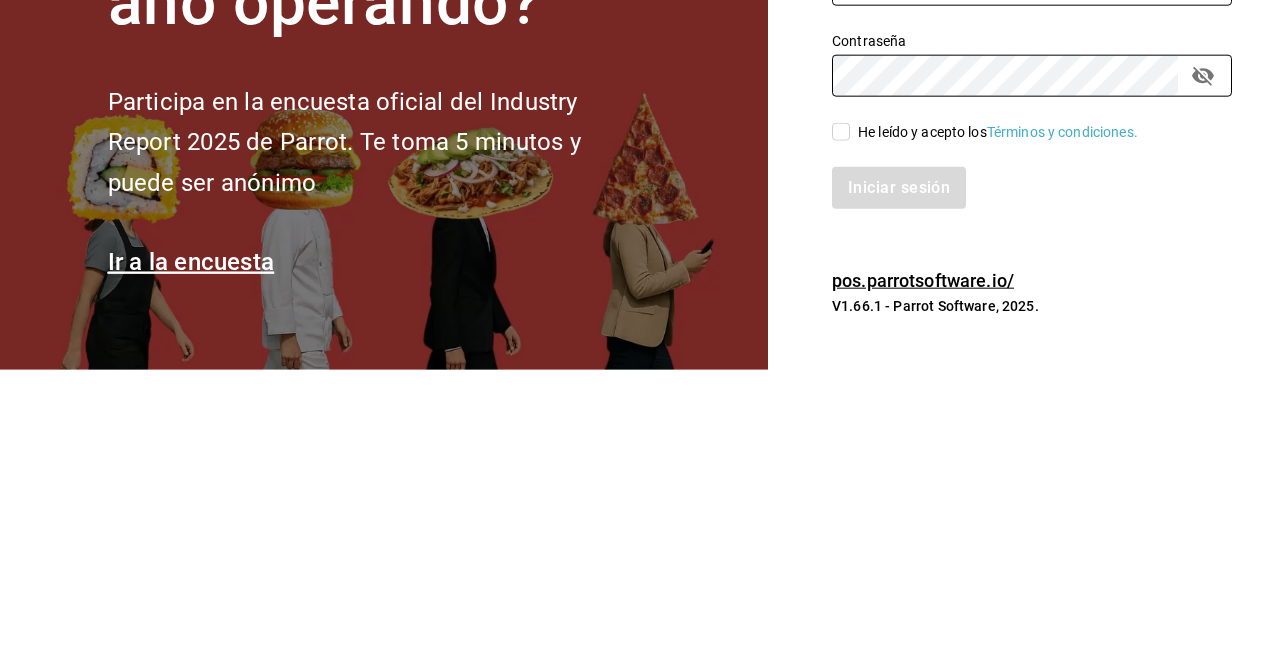 click on "honir.parra" at bounding box center [1032, 264] 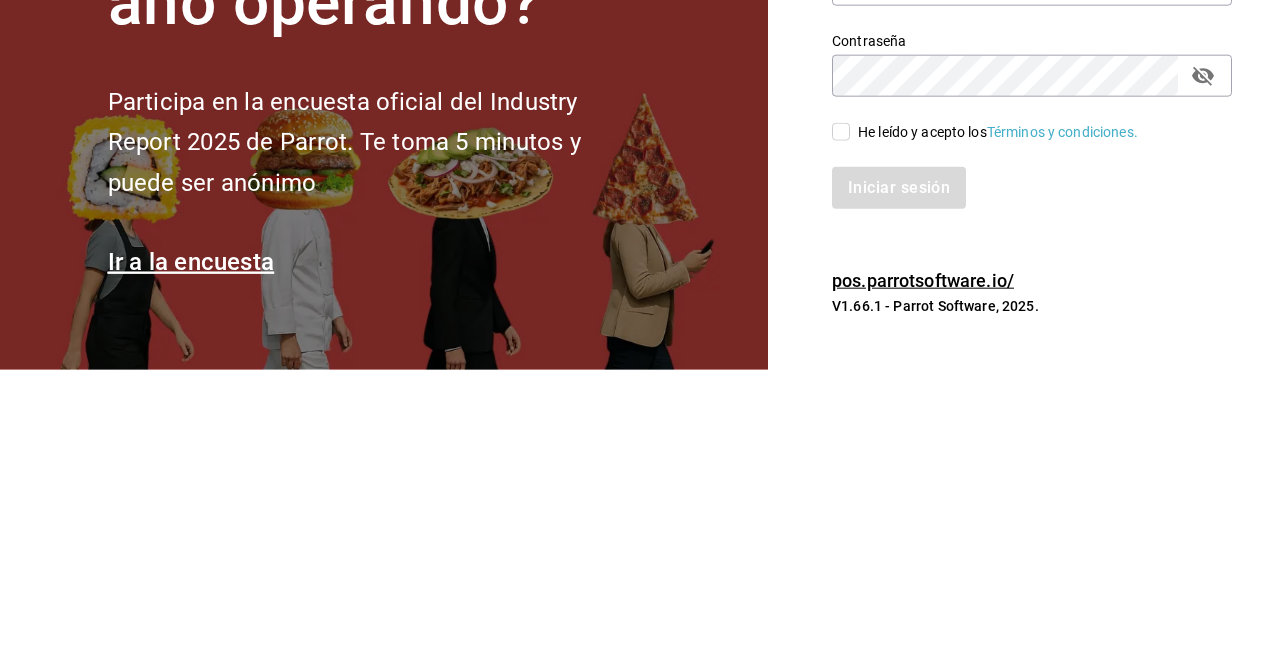 click on "¿Tu restaurante lleva más de un año operando? Participa en la encuesta oficial del Industry Report 2025 de Parrot. Te toma 5 minutos y puede ser anónimo Ir a la encuesta" at bounding box center (384, 324) 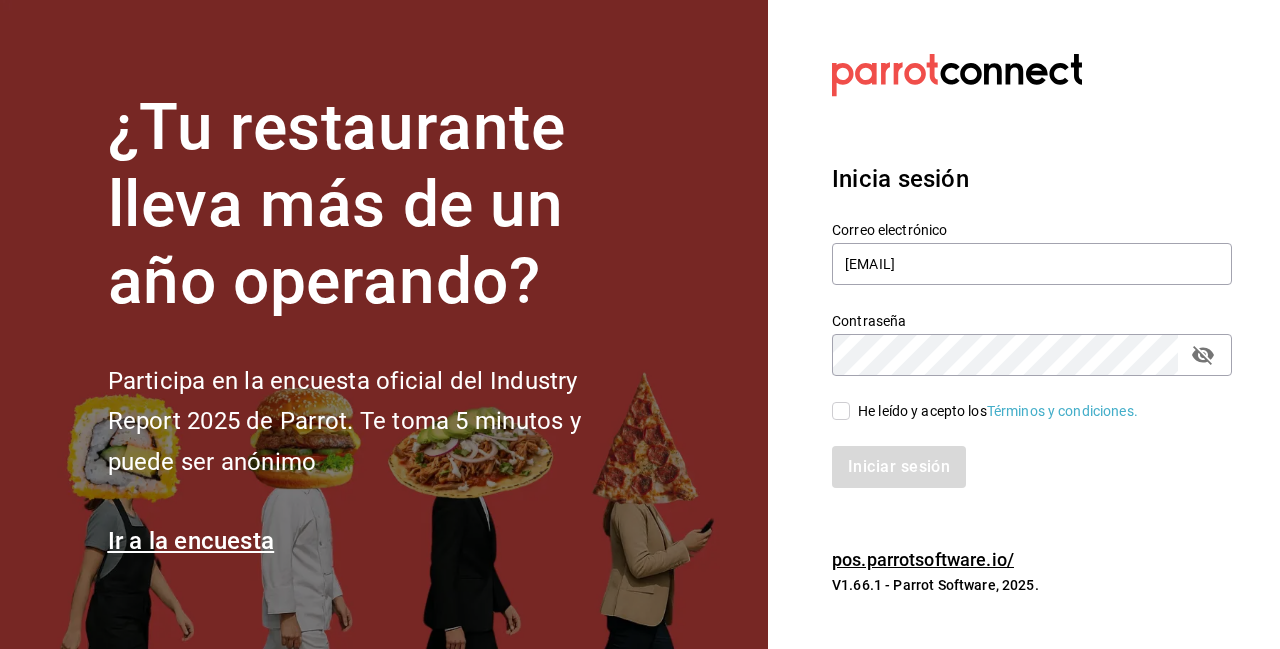 click on "¿Tu restaurante lleva más de un año operando? Participa en la encuesta oficial del Industry Report 2025 de Parrot. Te toma 5 minutos y puede ser anónimo Ir a la encuesta" at bounding box center (384, 324) 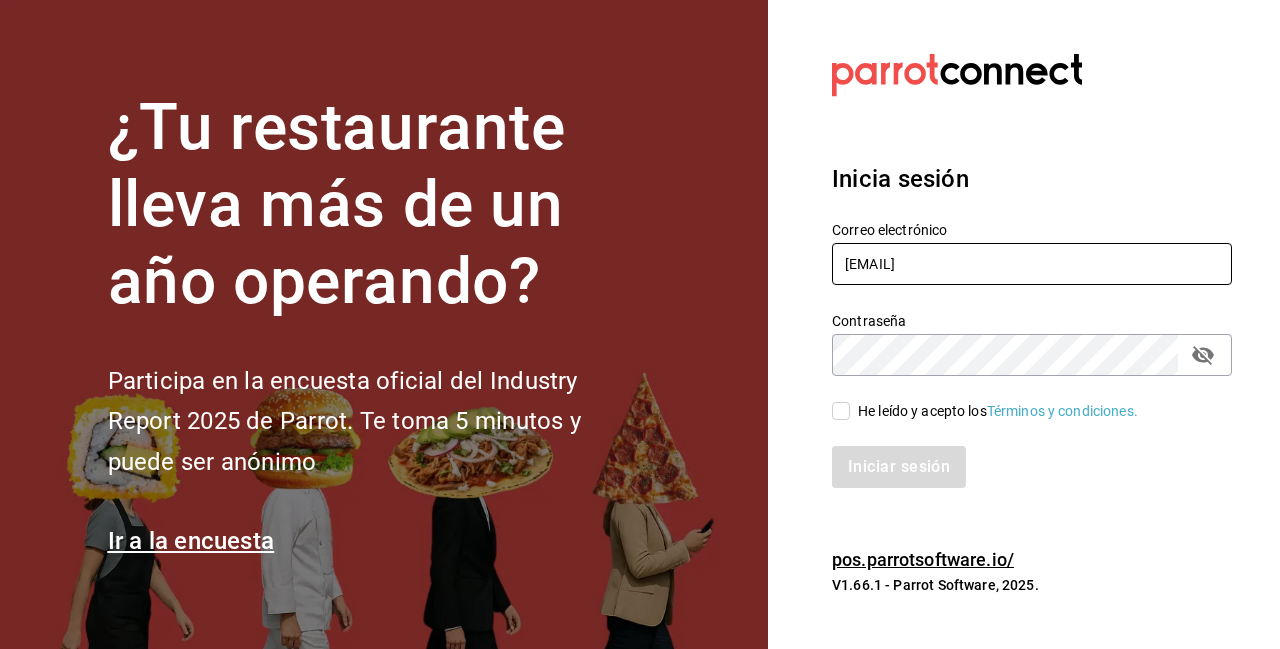 click on "honir.parra@grupocoste" at bounding box center (1032, 264) 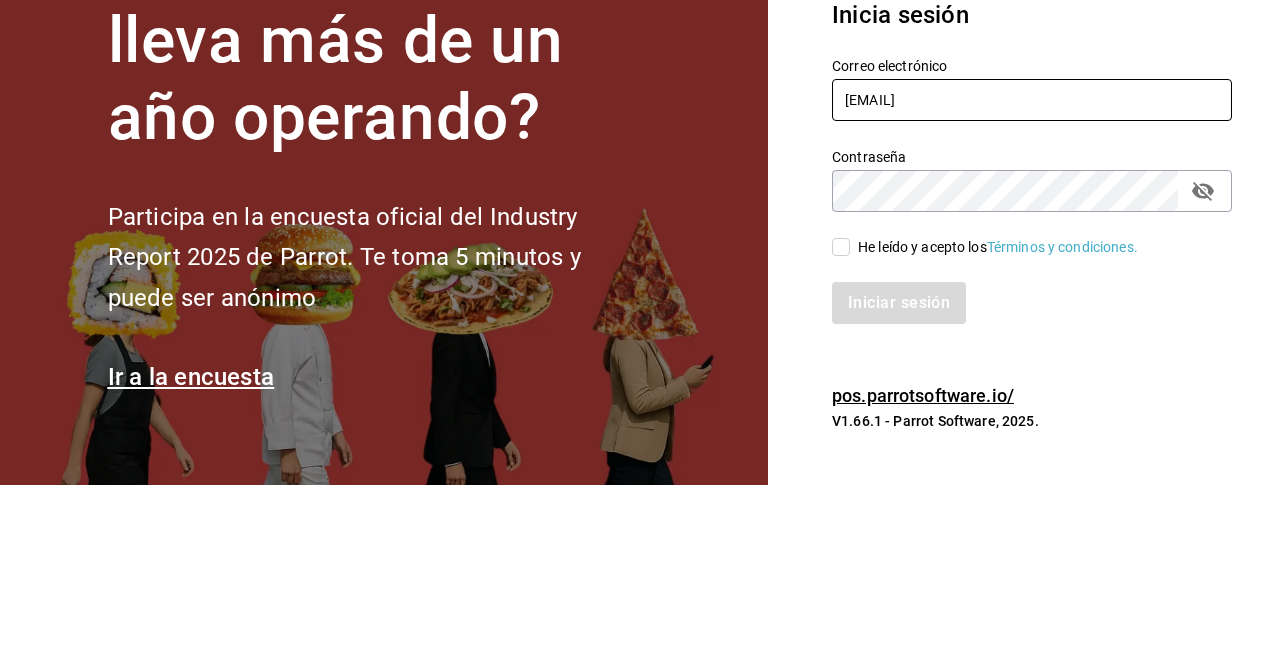 type on "honir.parra@grupocosteno.com" 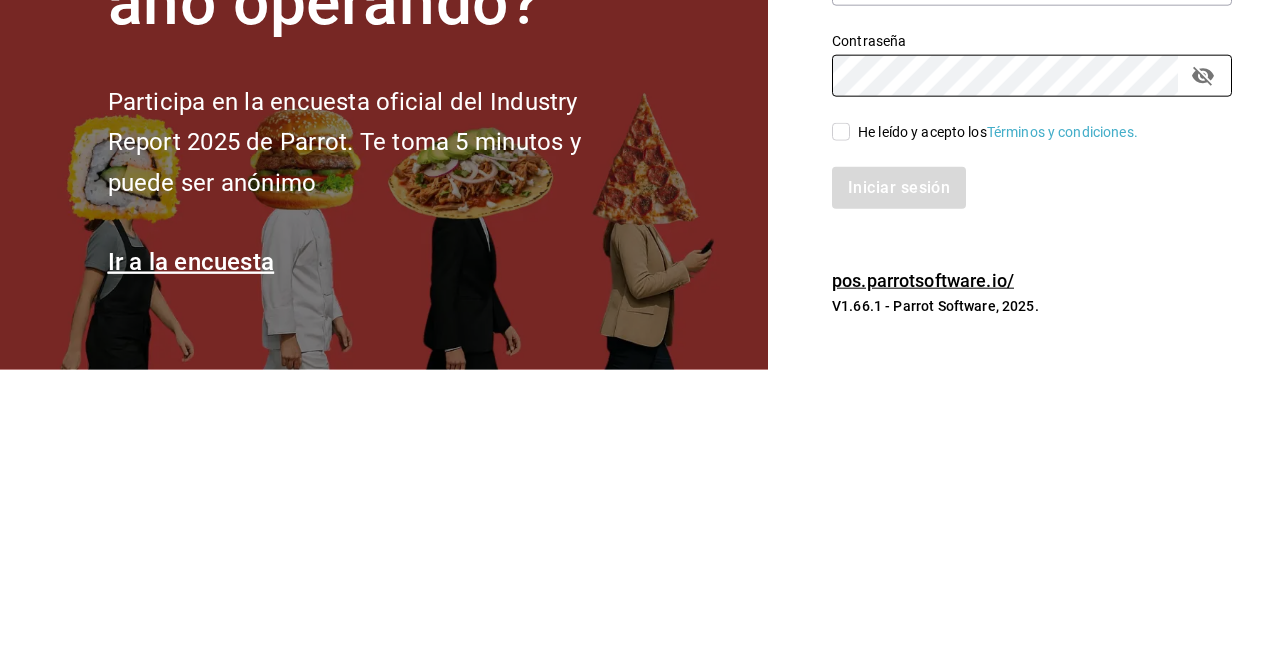 click on "He leído y acepto los  Términos y condiciones." at bounding box center (841, 411) 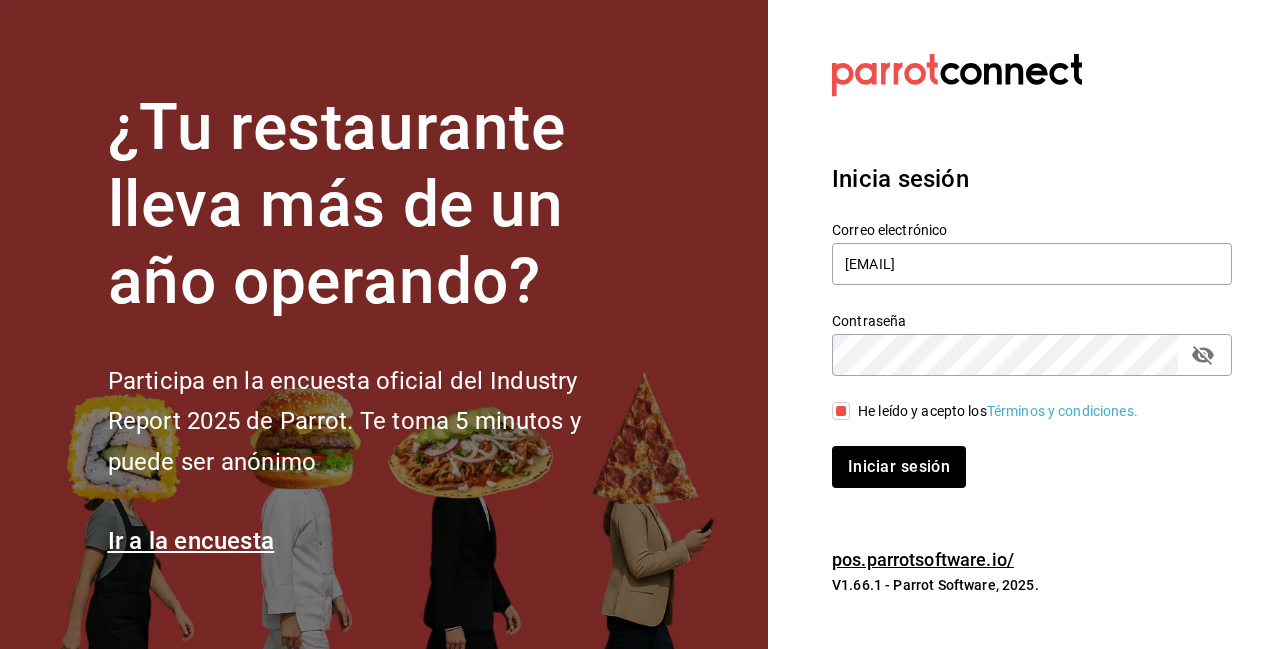 click 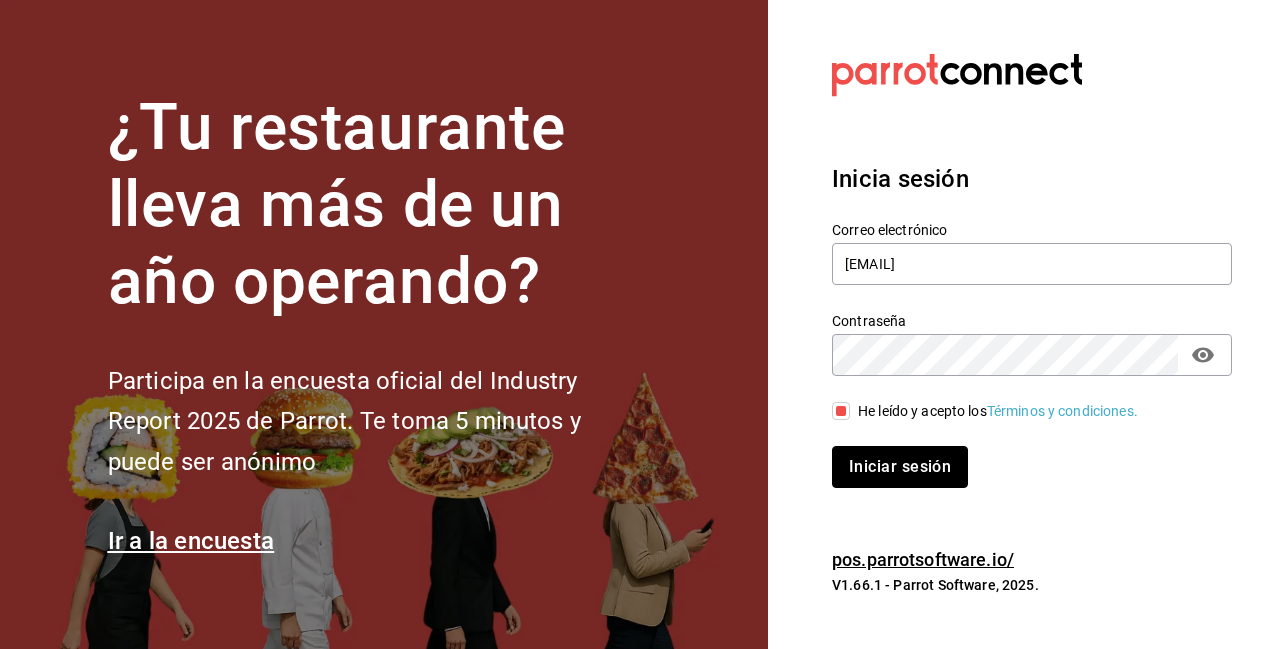 click on "Iniciar sesión" at bounding box center [900, 467] 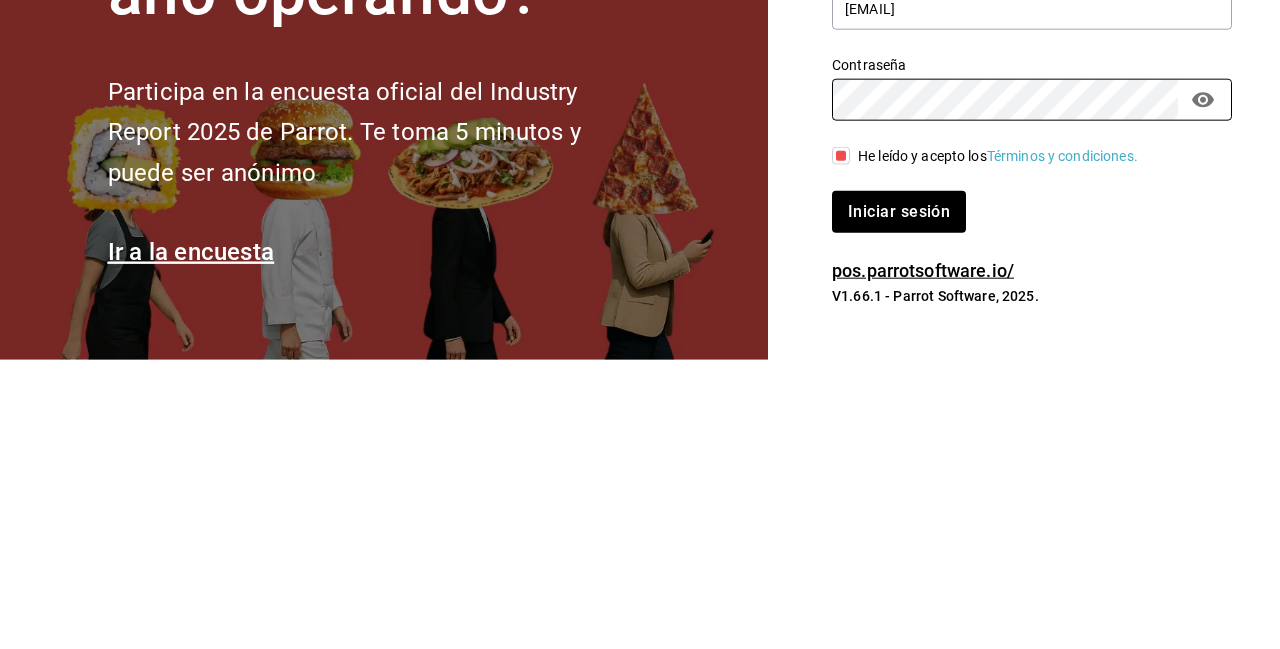 click on "Datos incorrectos. Verifica que tu Correo o Contraseña estén bien escritos. Inicia sesión Correo electrónico honir.parra@grupocosteno.com Contraseña Contraseña He leído y acepto los  Términos y condiciones. Iniciar sesión pos.parrotsoftware.io/ V1.66.1 - Parrot Software, 2025." at bounding box center (1024, 324) 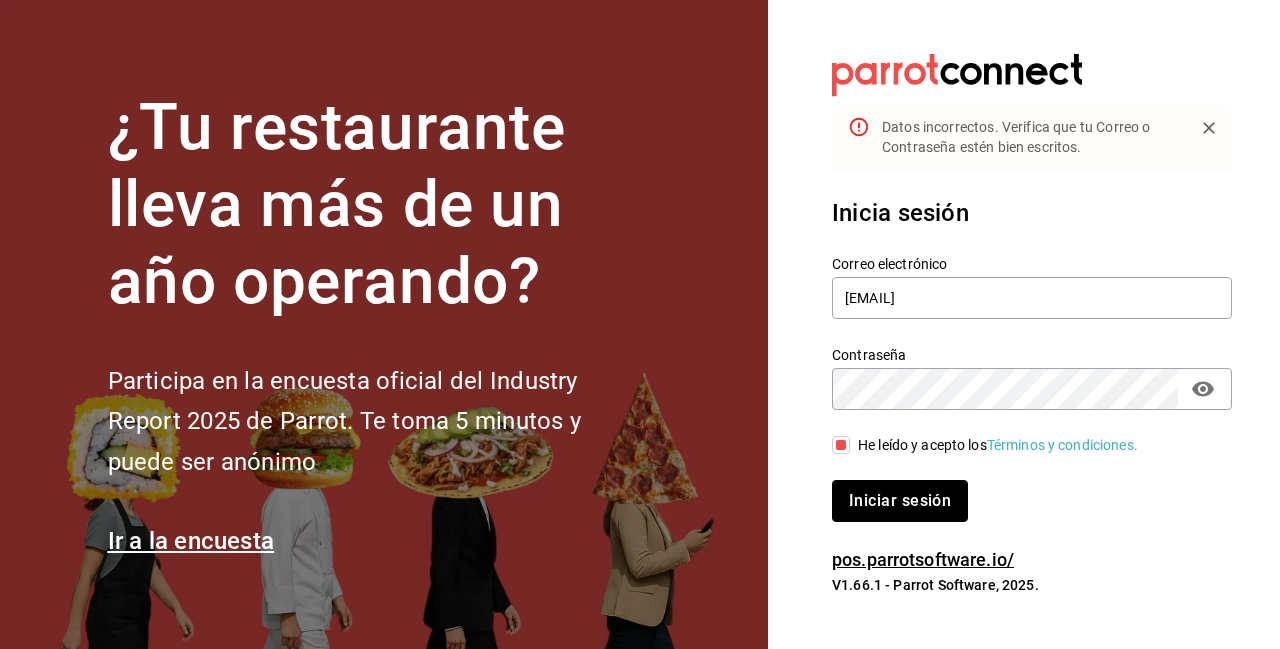 click on "Iniciar sesión" at bounding box center (900, 501) 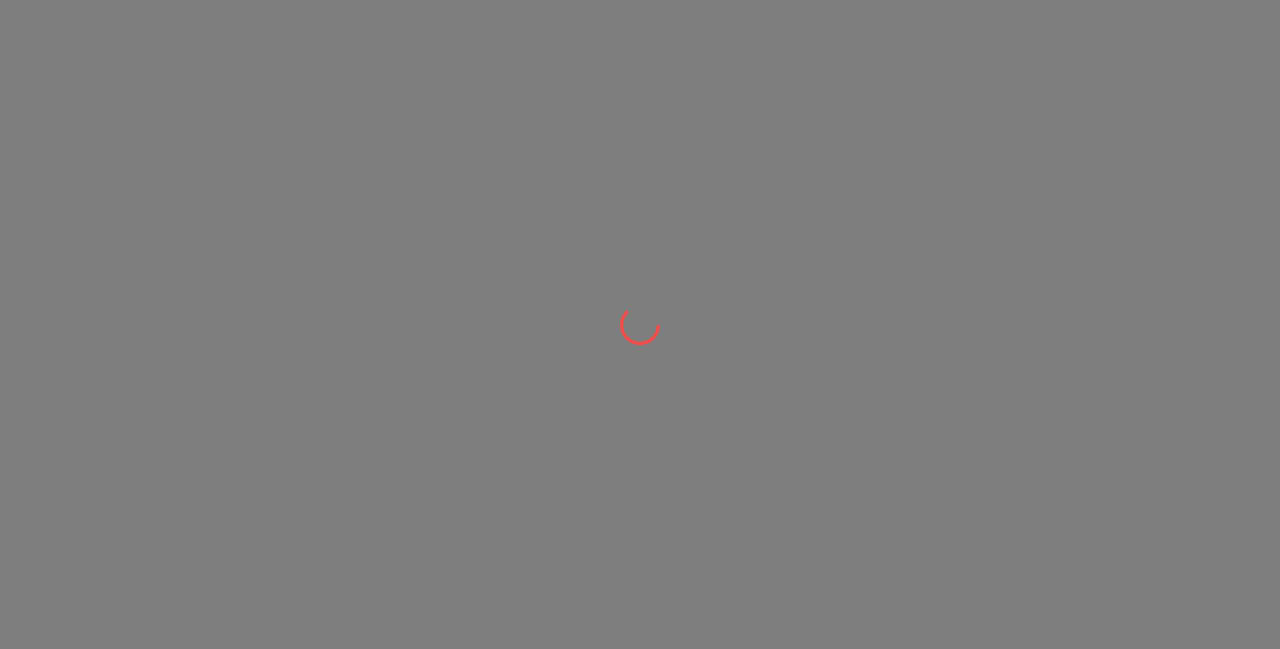 scroll, scrollTop: 0, scrollLeft: 0, axis: both 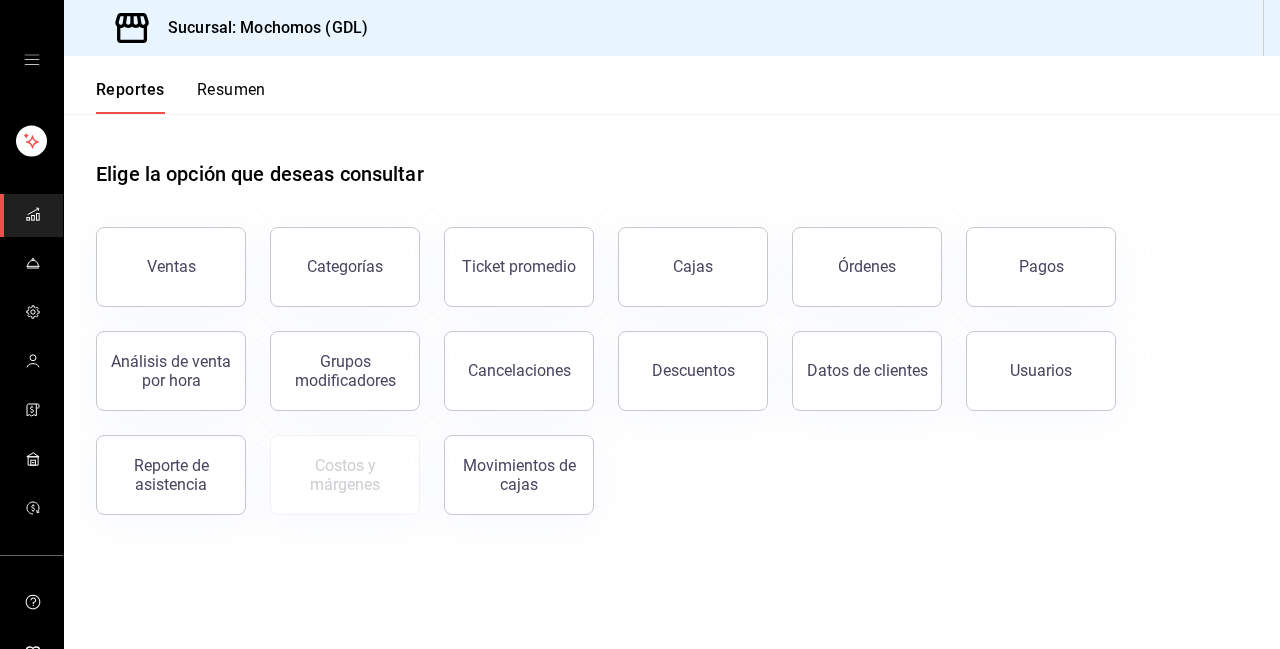 click on "Reportes Resumen" at bounding box center (672, 85) 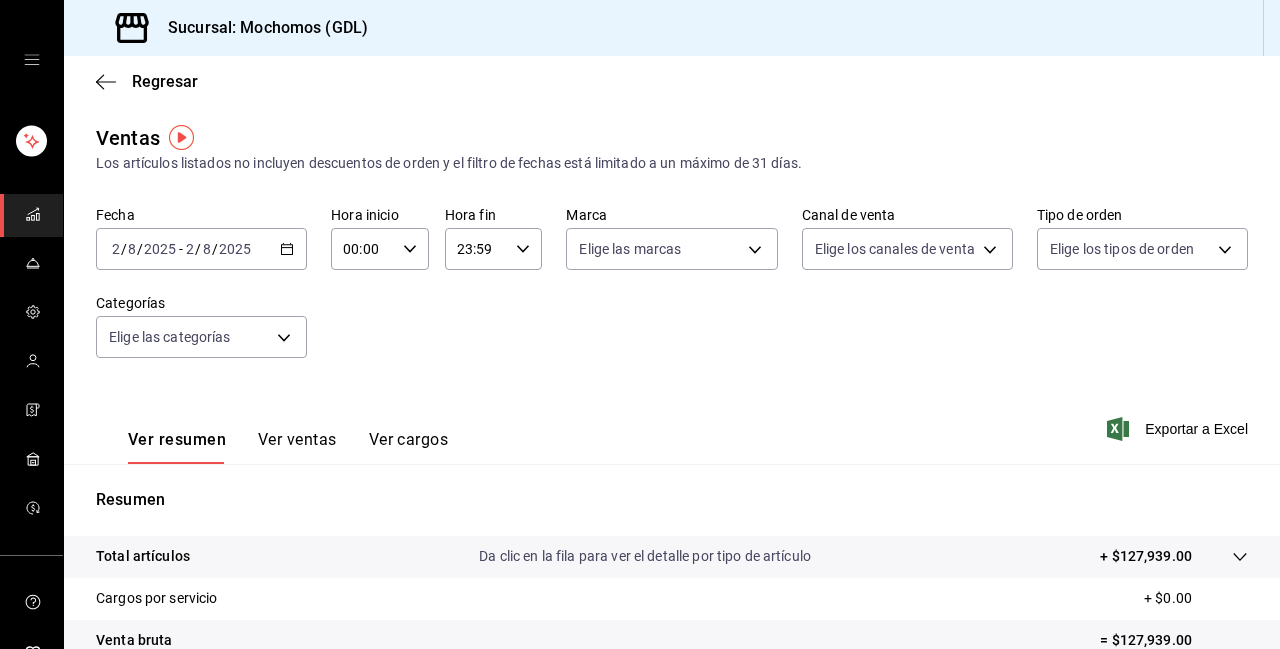 click 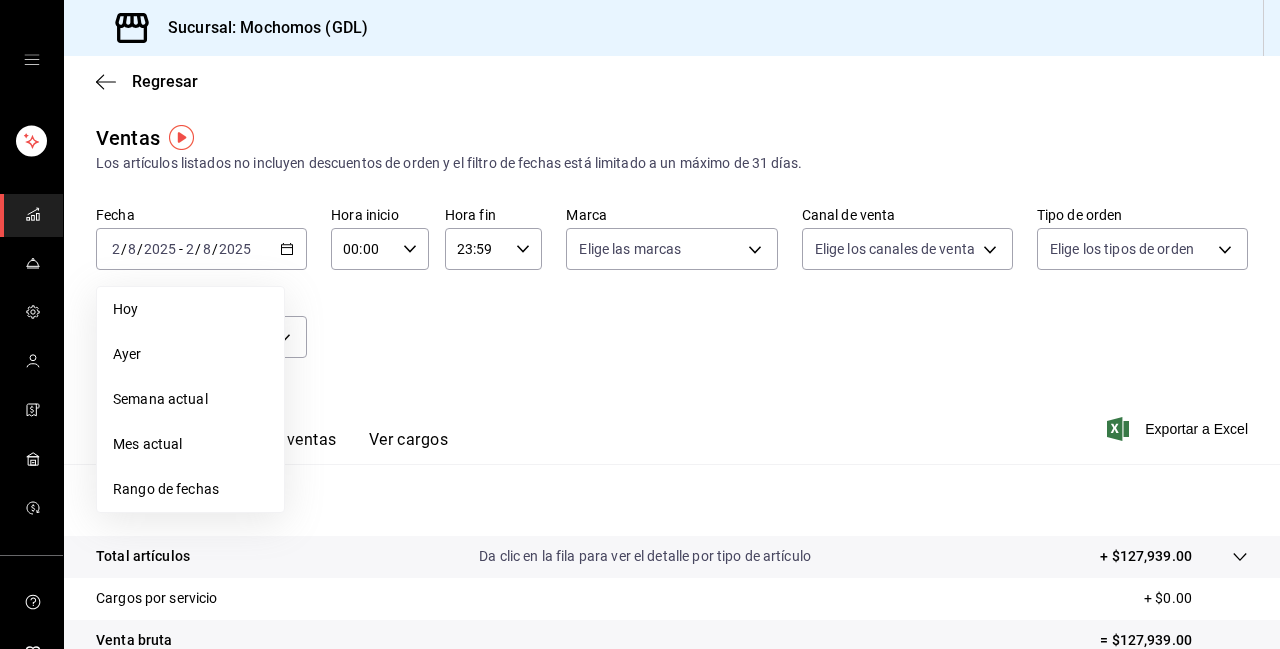 click on "Rango de fechas" at bounding box center [190, 489] 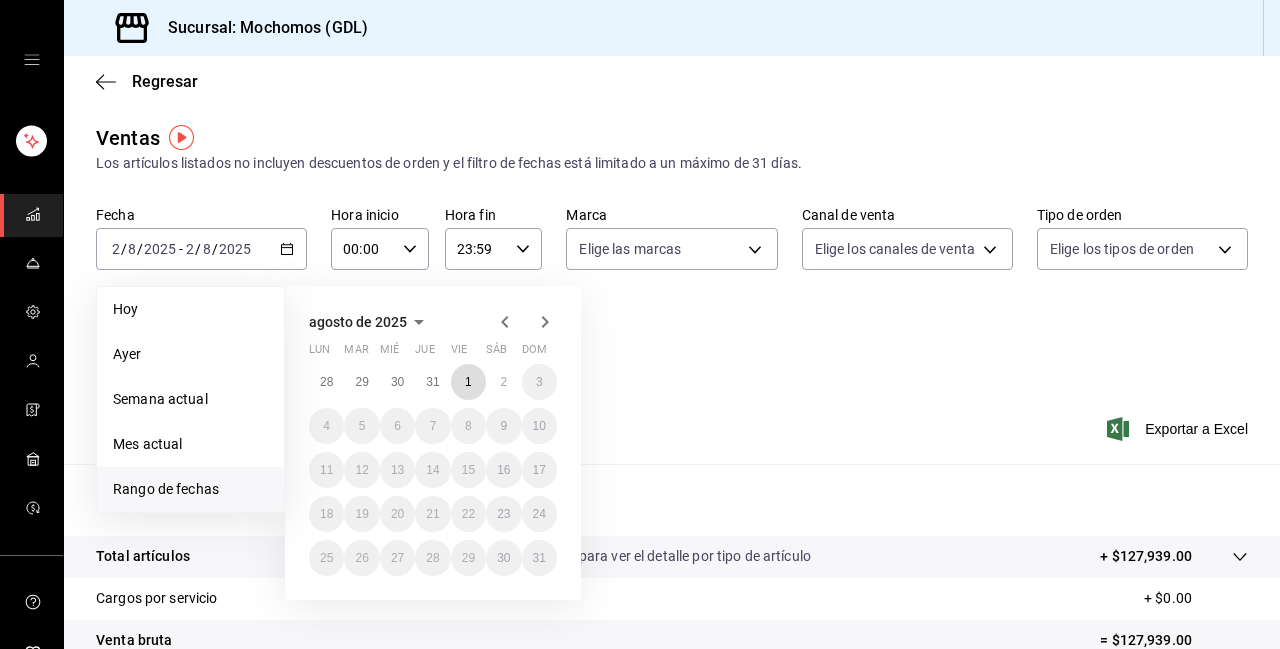 click on "1" at bounding box center [468, 382] 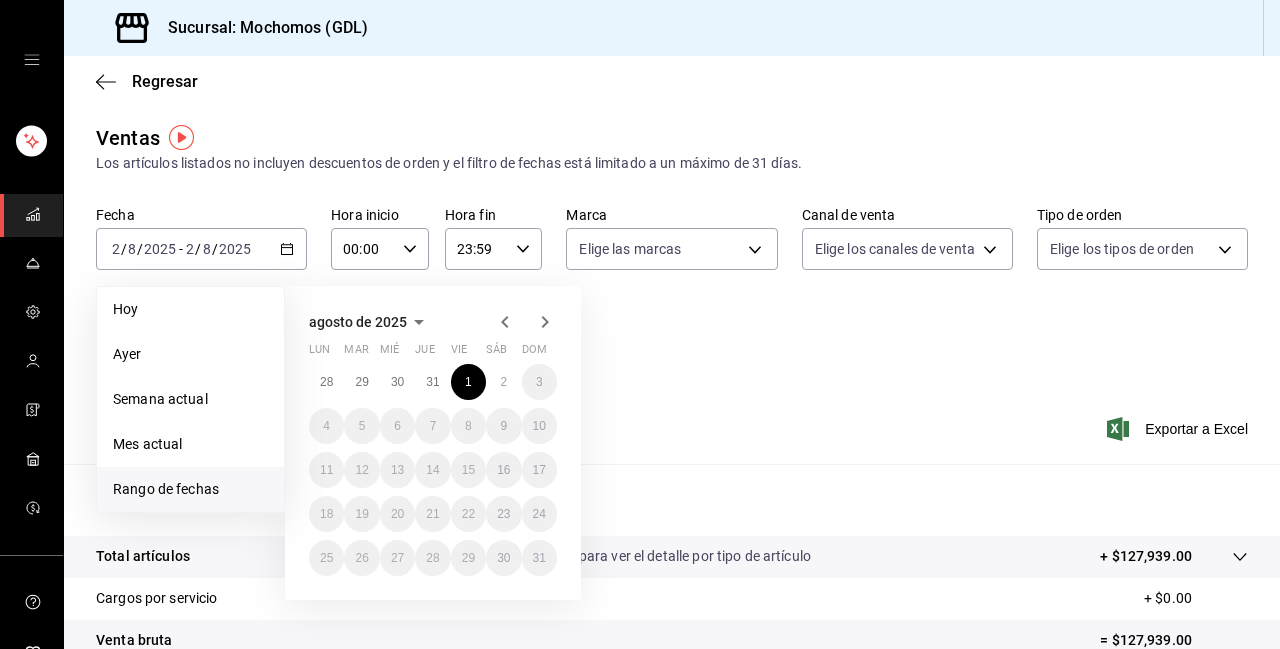 click 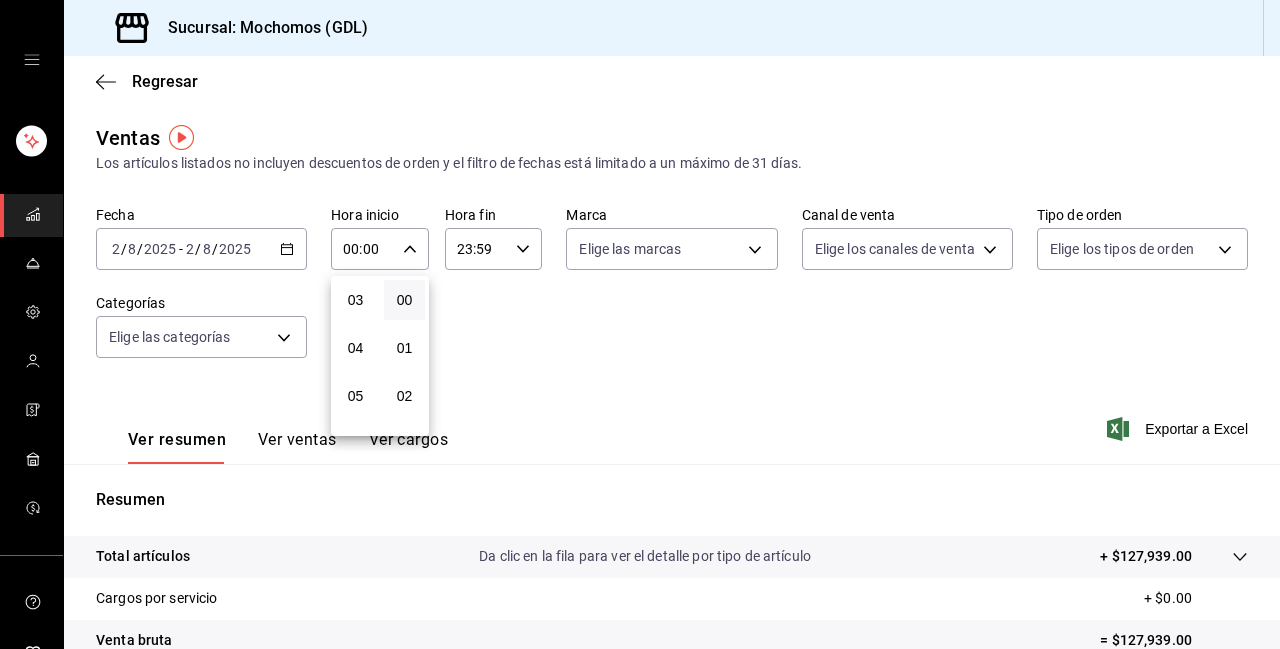 scroll, scrollTop: 146, scrollLeft: 0, axis: vertical 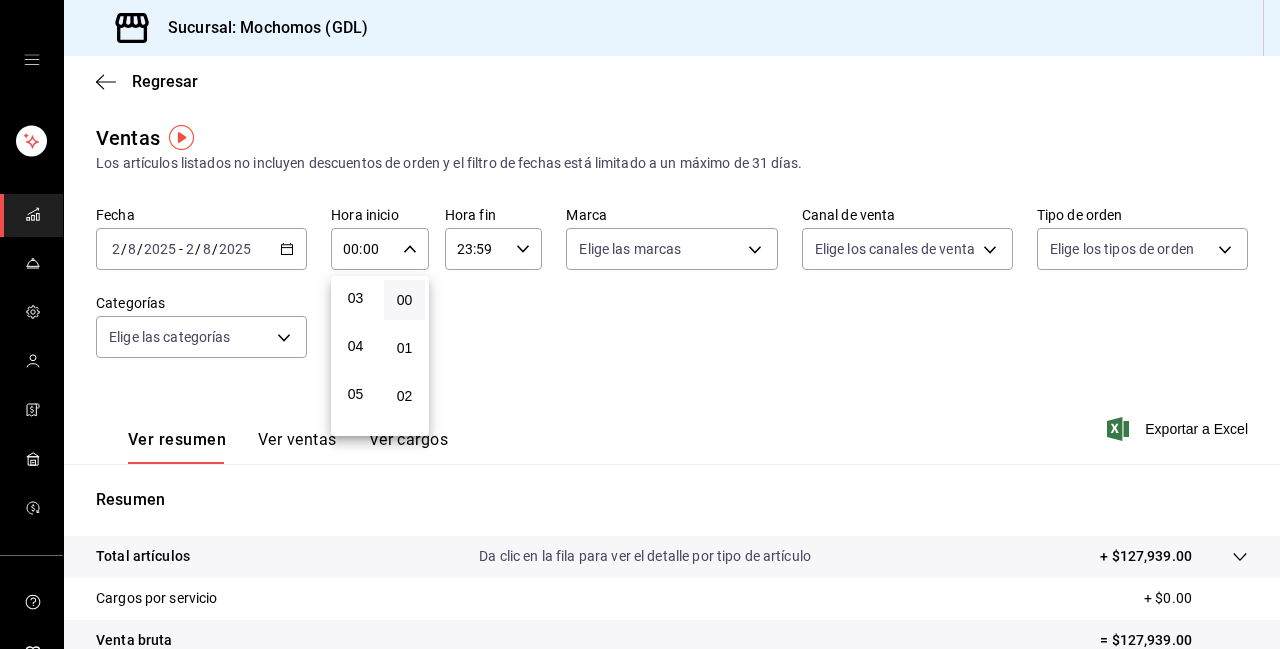 click on "05" at bounding box center [355, 394] 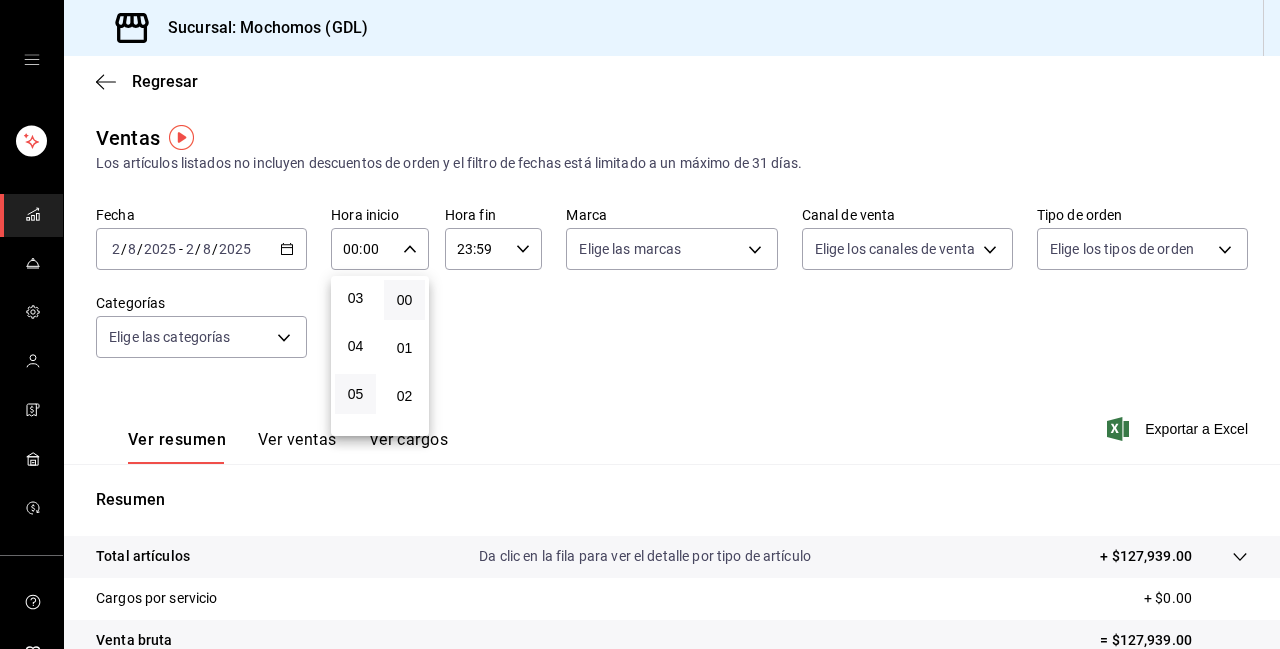 type on "05:00" 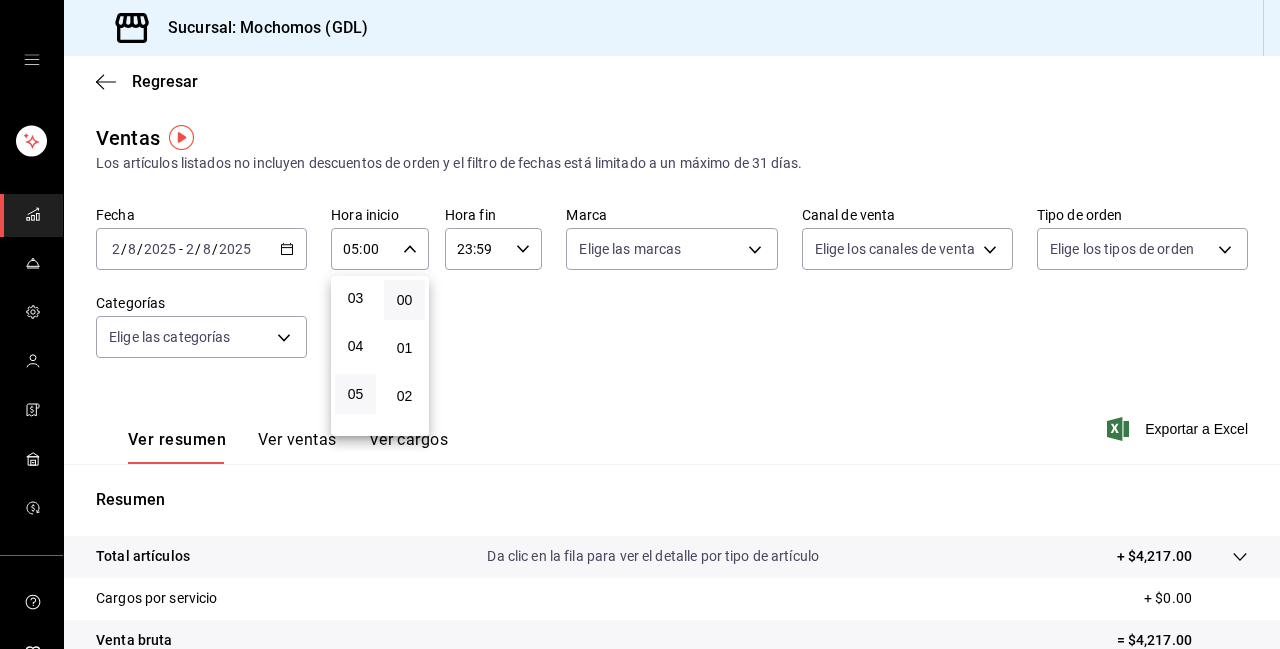 click at bounding box center [640, 324] 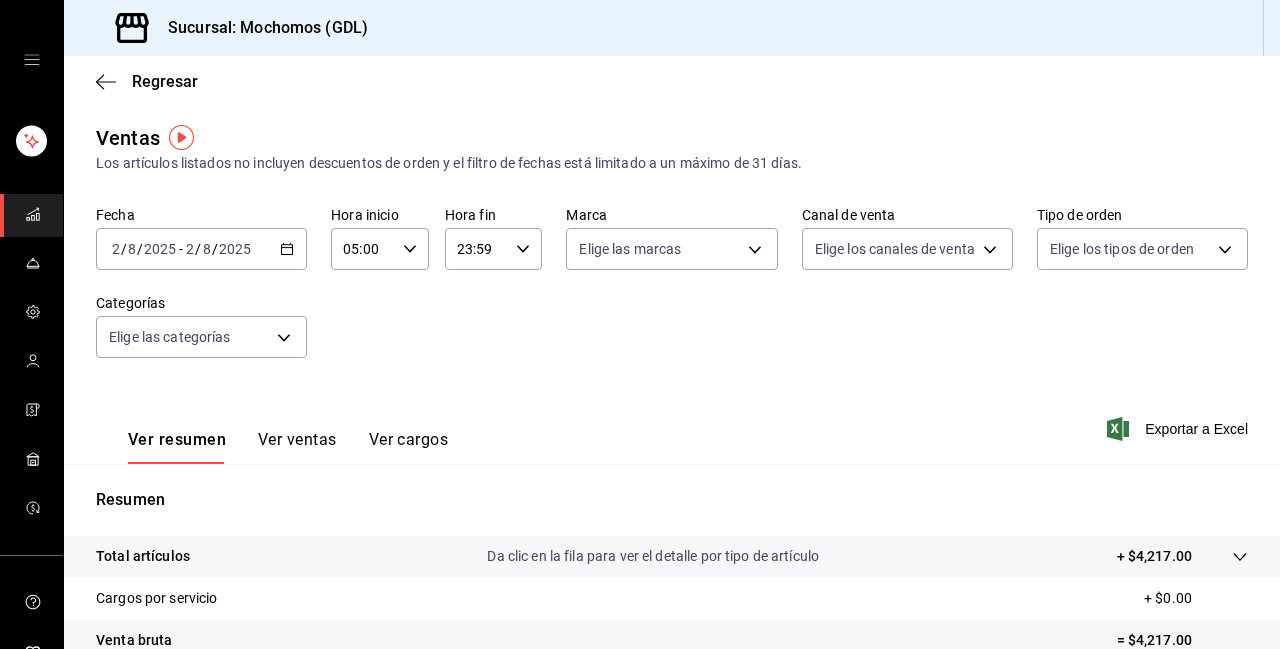 click 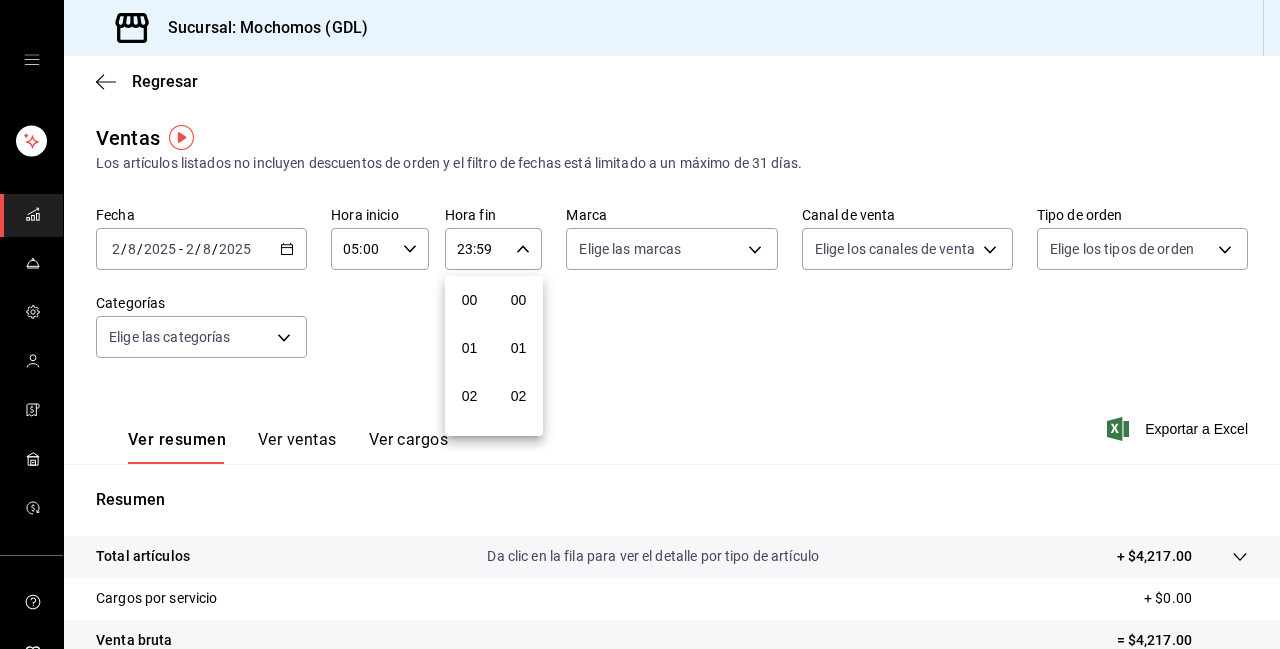scroll, scrollTop: 992, scrollLeft: 0, axis: vertical 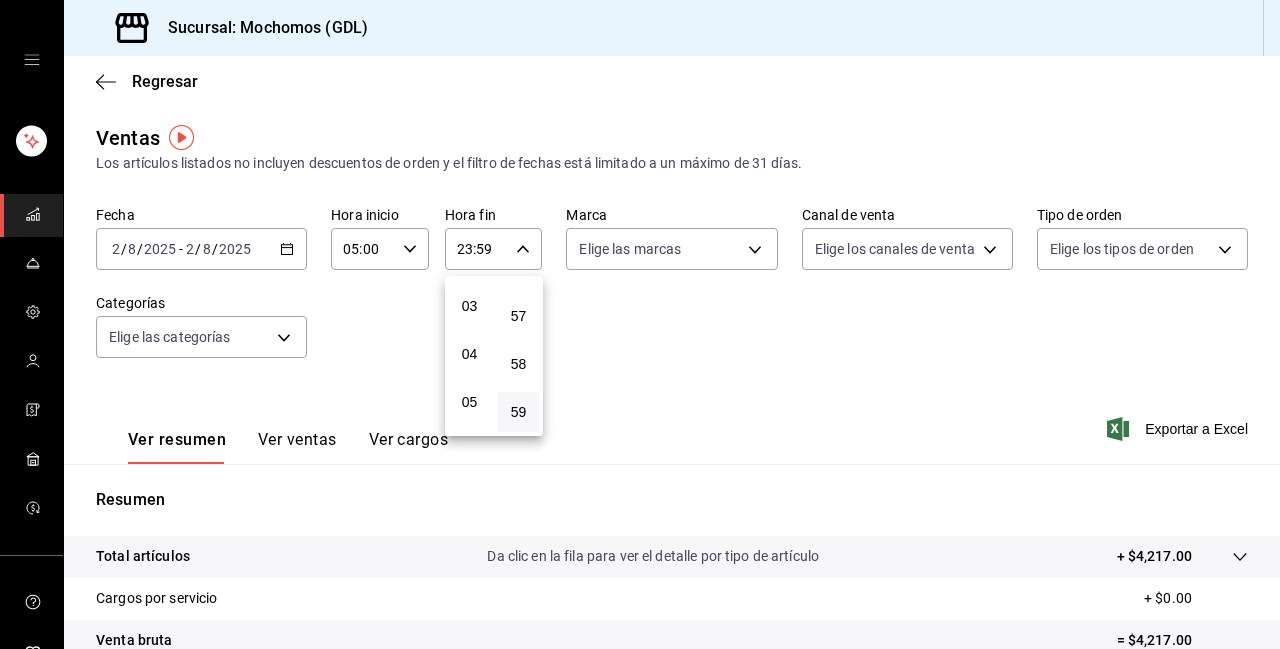 click on "05" at bounding box center [469, 402] 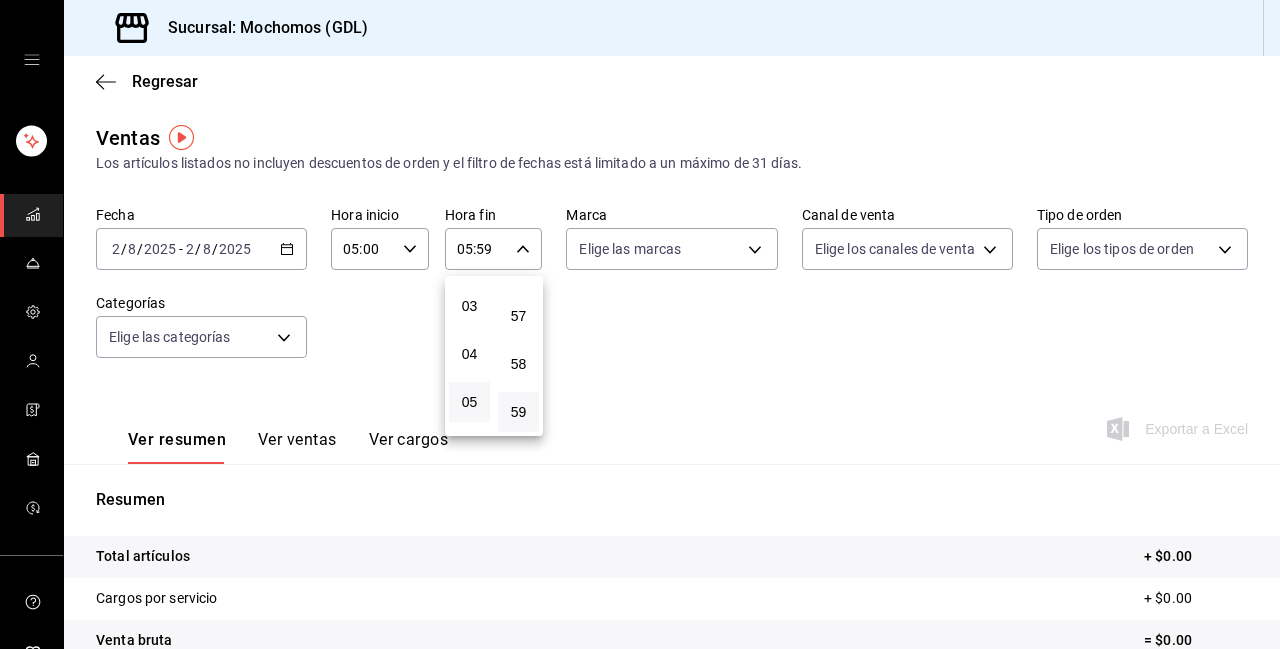 click at bounding box center (640, 324) 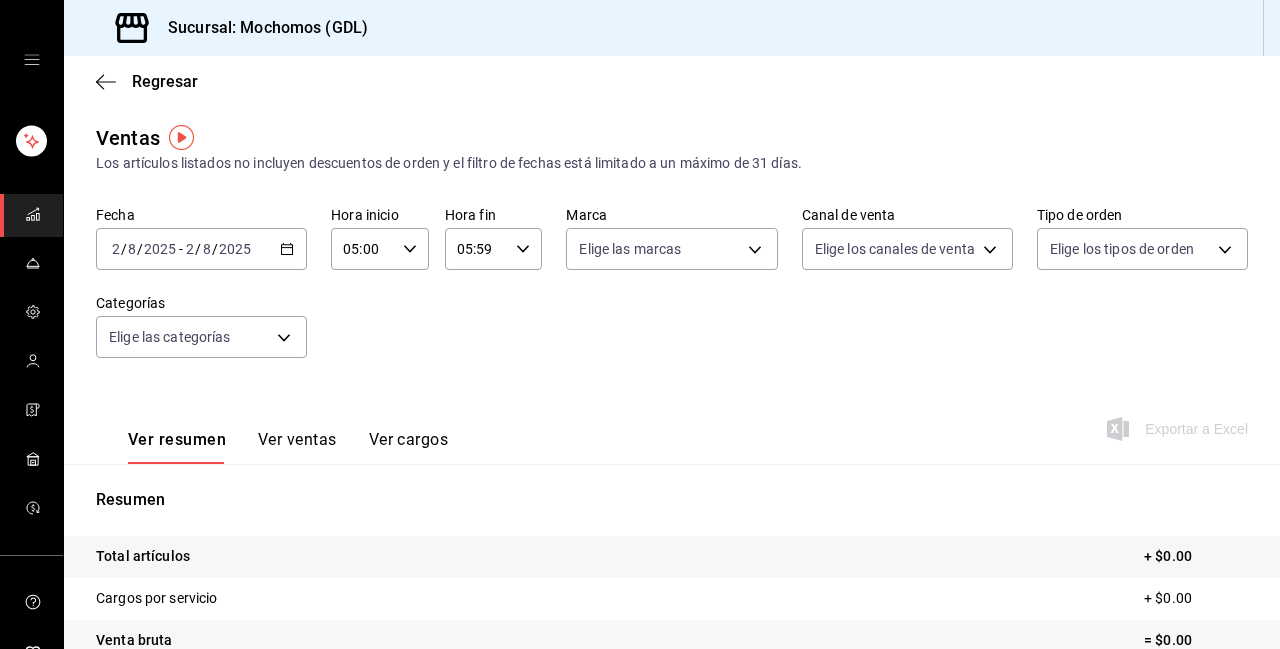 click 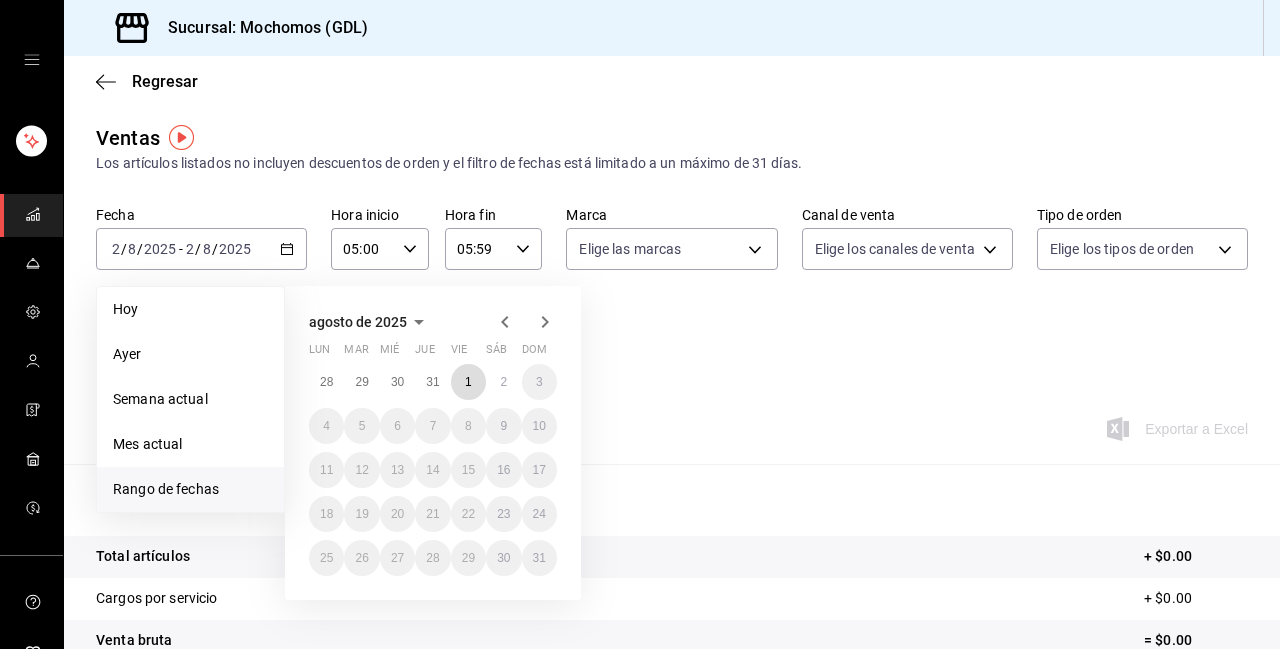 click on "1" at bounding box center [468, 382] 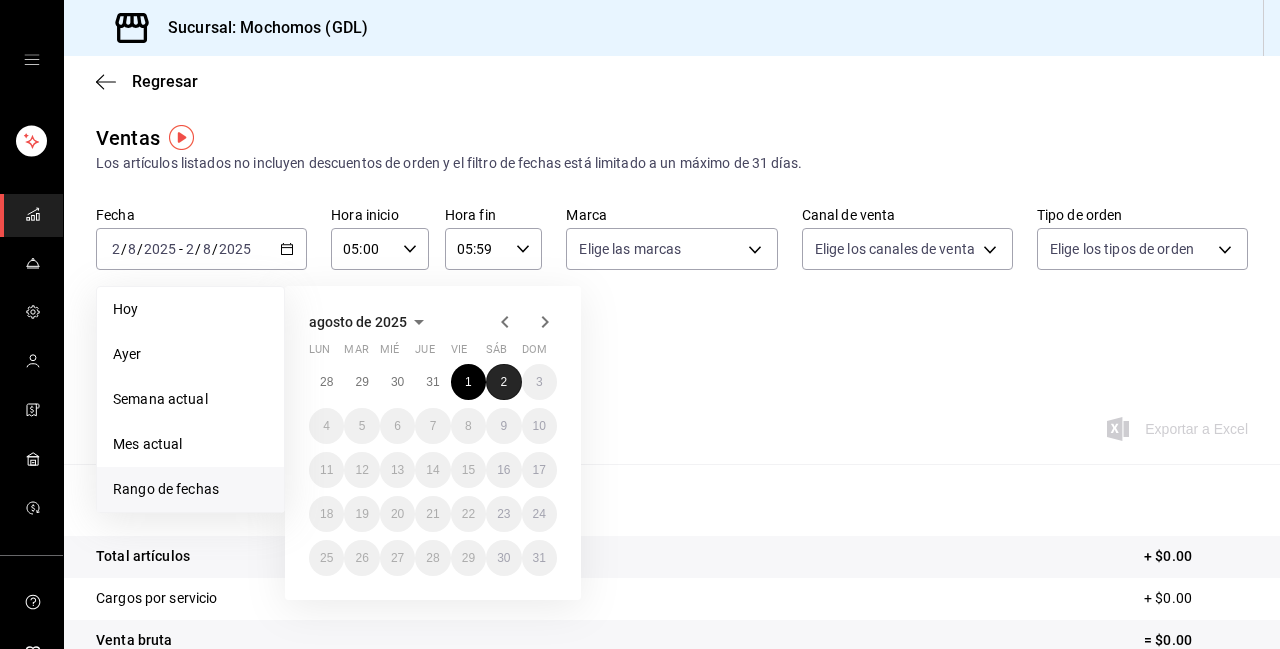 click on "2" at bounding box center (503, 382) 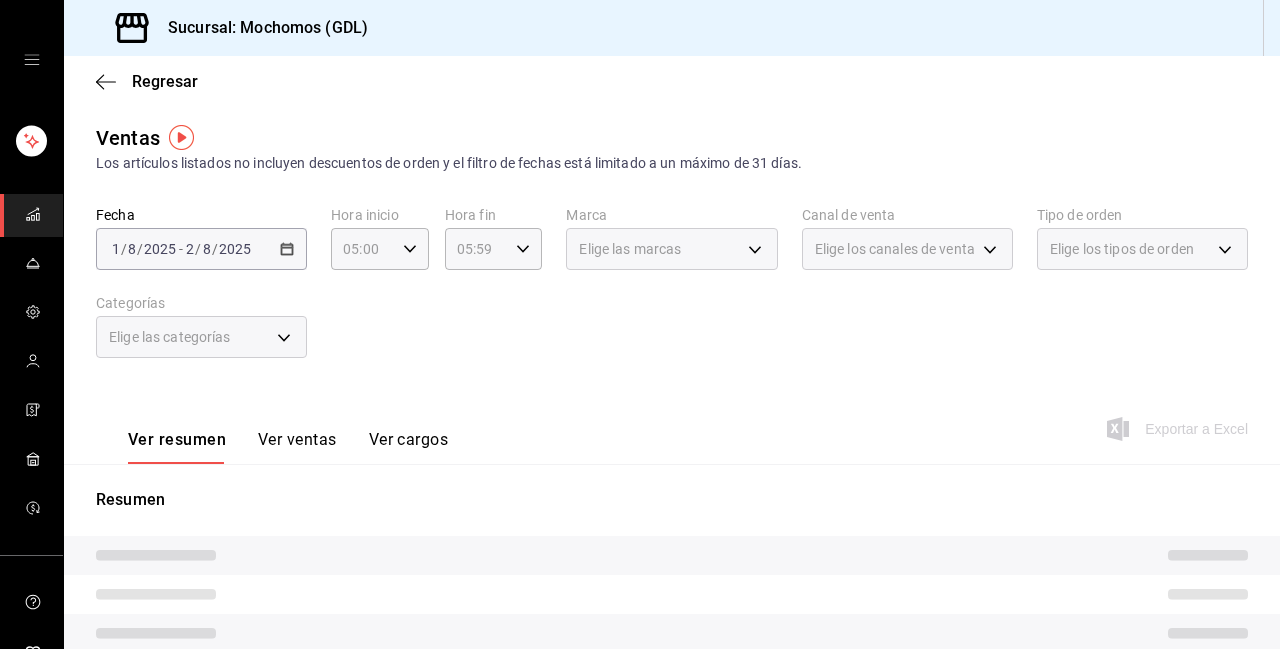 click 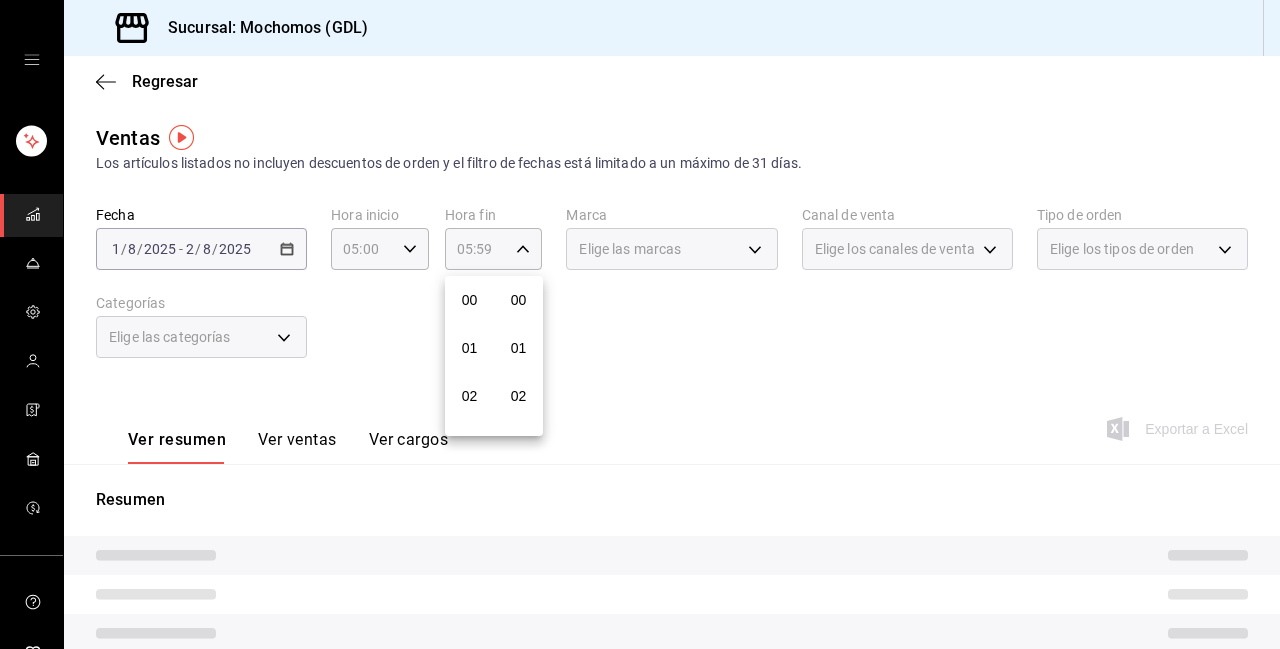 scroll, scrollTop: 240, scrollLeft: 0, axis: vertical 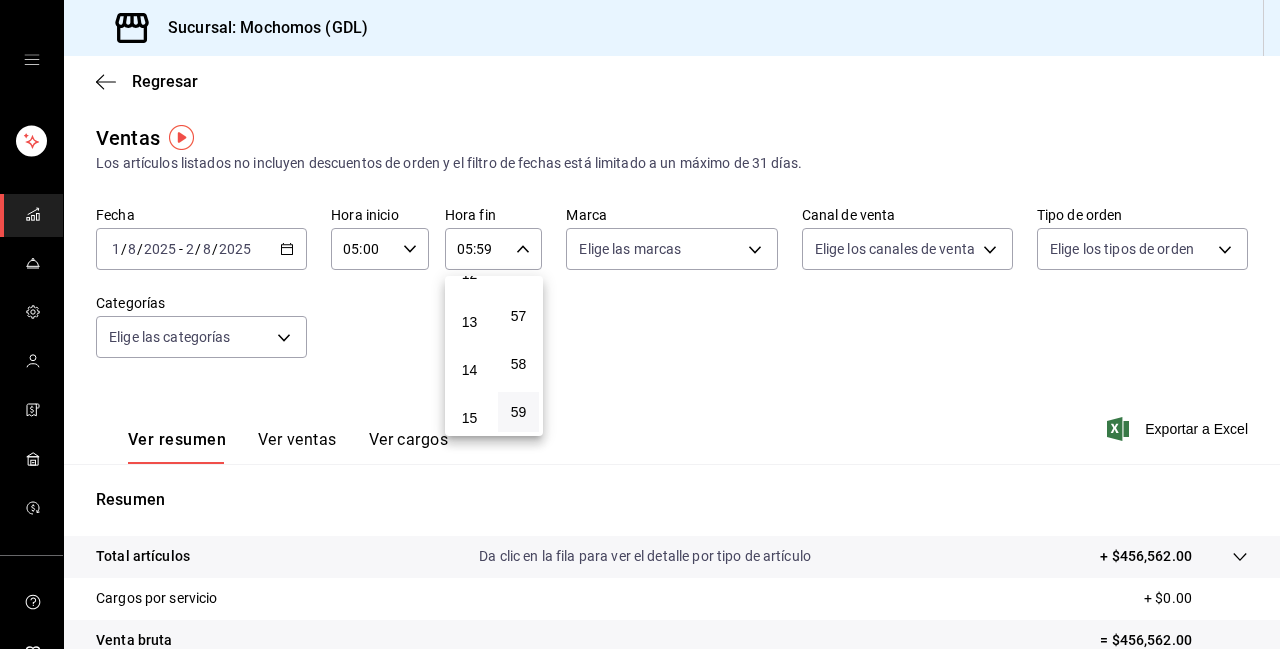 click on "13" at bounding box center (469, 322) 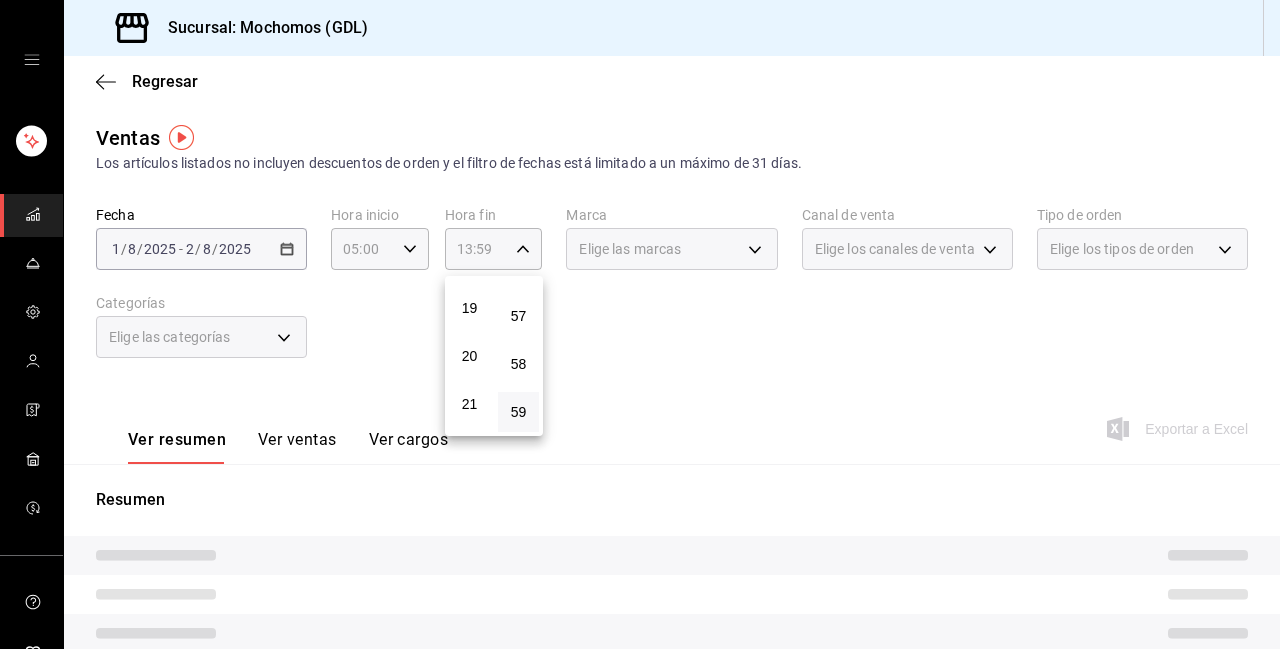 scroll, scrollTop: 921, scrollLeft: 0, axis: vertical 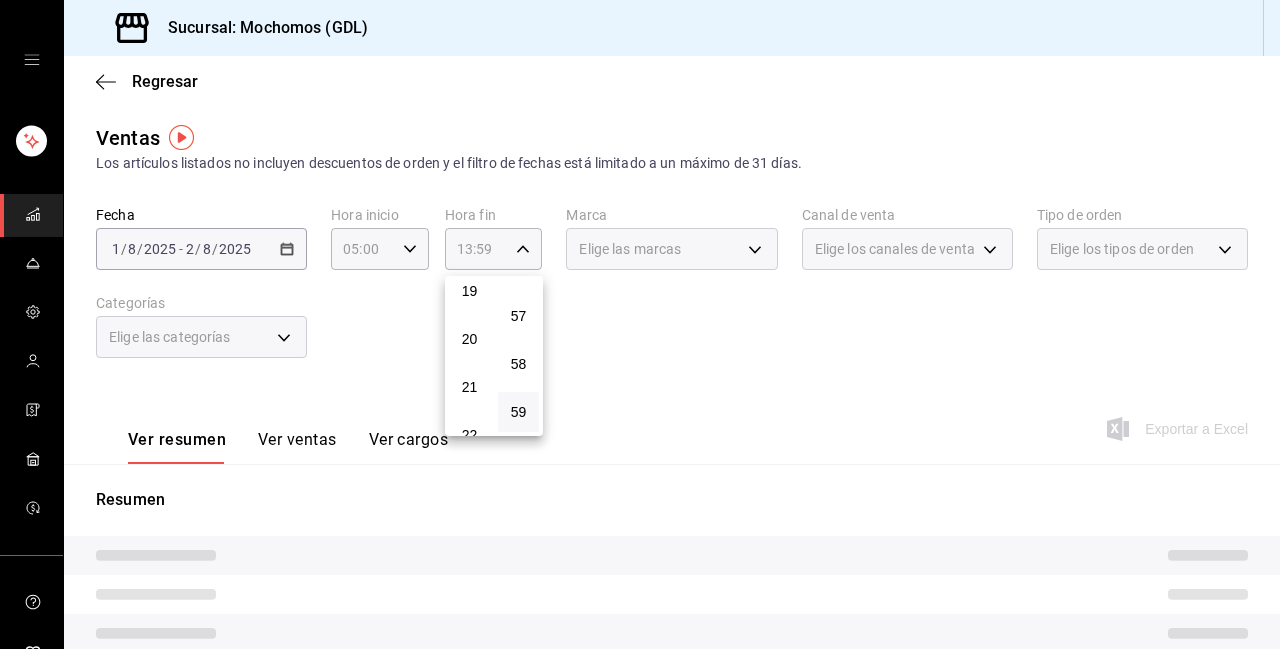 click on "22" at bounding box center (469, 435) 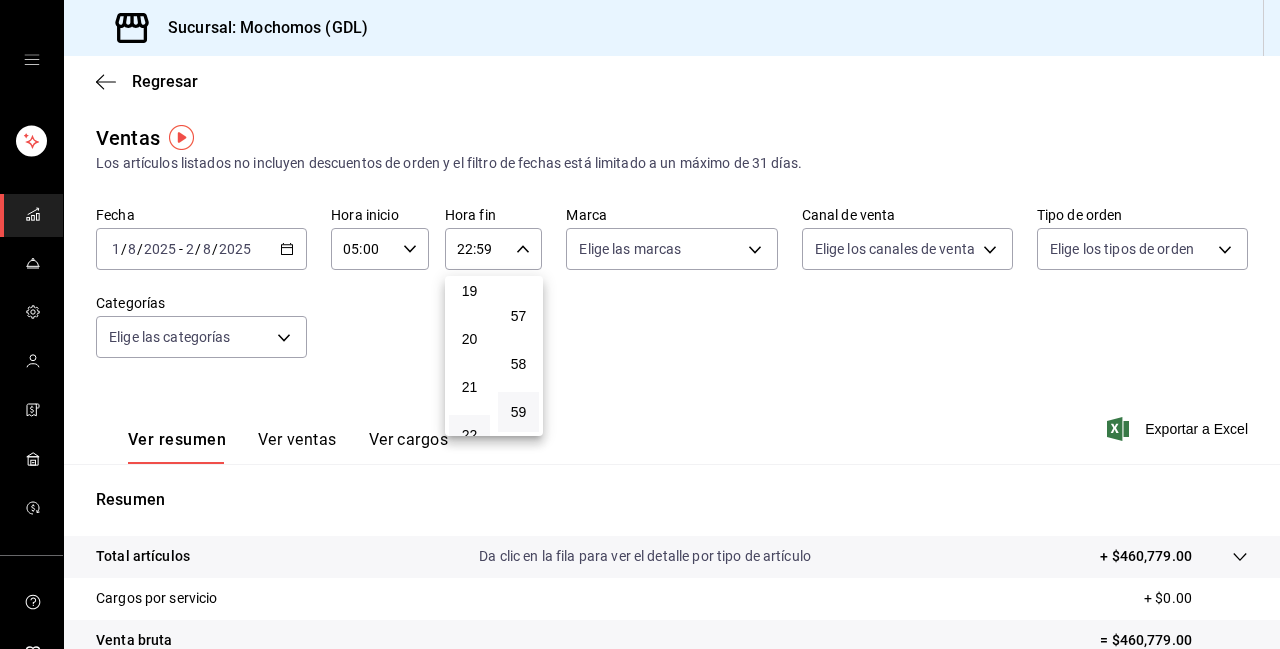 click at bounding box center [640, 324] 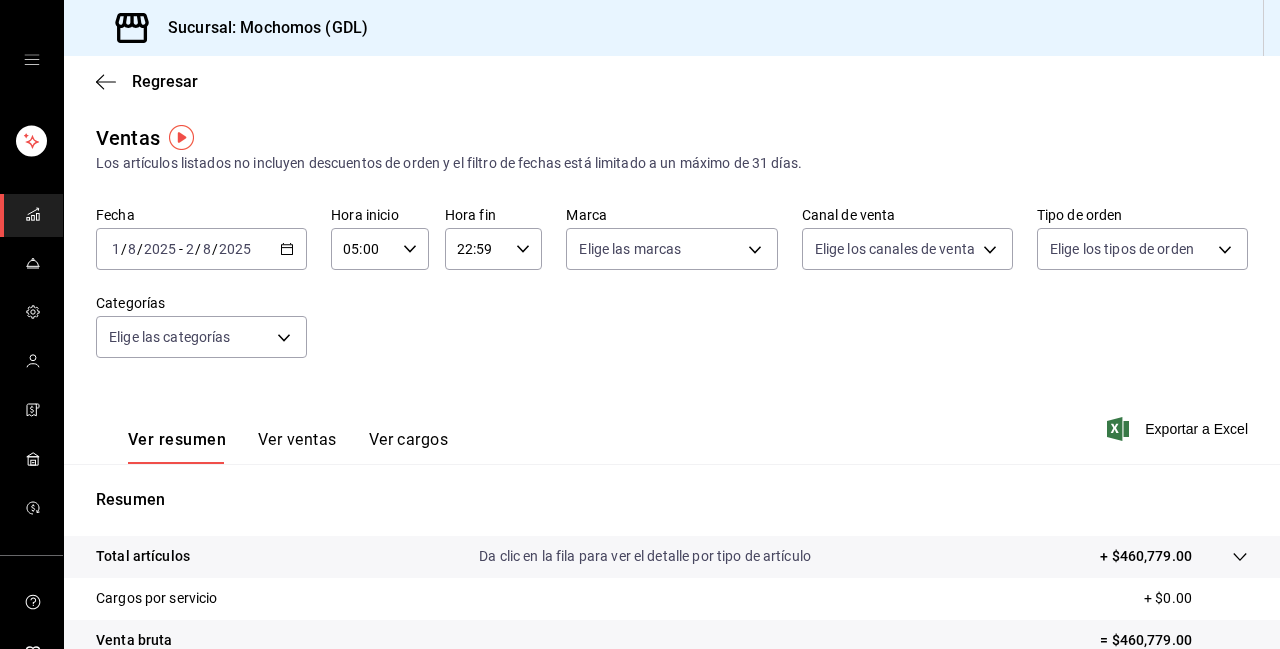 click on "Sucursal: Mochomos (GDL) Regresar Ventas Los artículos listados no incluyen descuentos de orden y el filtro de fechas está limitado a un máximo de 31 días. Fecha [DATE] / [DATE] - [DATE] / [DATE] Hora inicio [TIME] Hora inicio Hora fin [TIME] Hora fin Marca Elige las marcas Canal de venta Elige los canales de venta Tipo de orden Elige los tipos de orden Categorías Elige las categorías Ver resumen Ver ventas Ver cargos Exportar a Excel Resumen Total artículos Da clic en la fila para ver el detalle por tipo de artículo + $460,779.00 Cargos por servicio + $0.00 Venta bruta = $460,779.00 Descuentos totales - $689.00 Certificados de regalo - $5,931.00 Venta total = $454,159.00 Impuestos - $62,642.62 Venta neta = $391,516.38 GANA 1 MES GRATIS EN TU SUSCRIPCIÓN AQUÍ Ver video tutorial Ir a video Visitar centro de ayuda ([PHONE]) [EMAIL] Visitar centro de ayuda ([PHONE]) [EMAIL]" at bounding box center (640, 324) 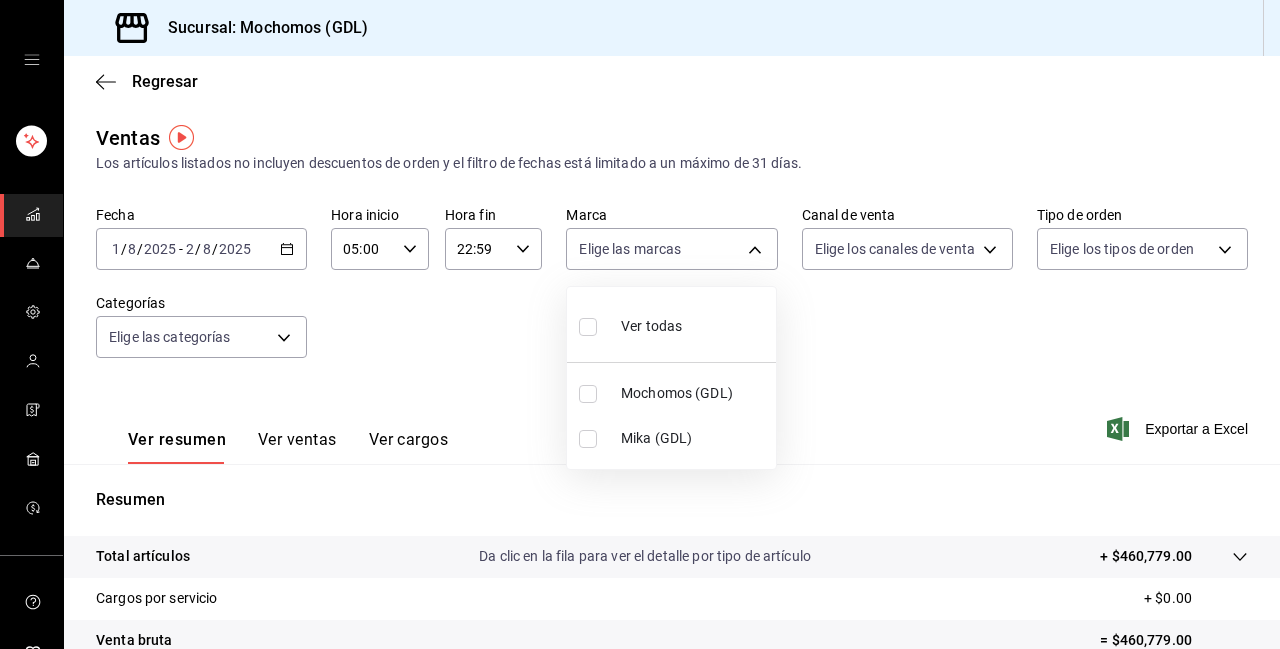 click at bounding box center [588, 327] 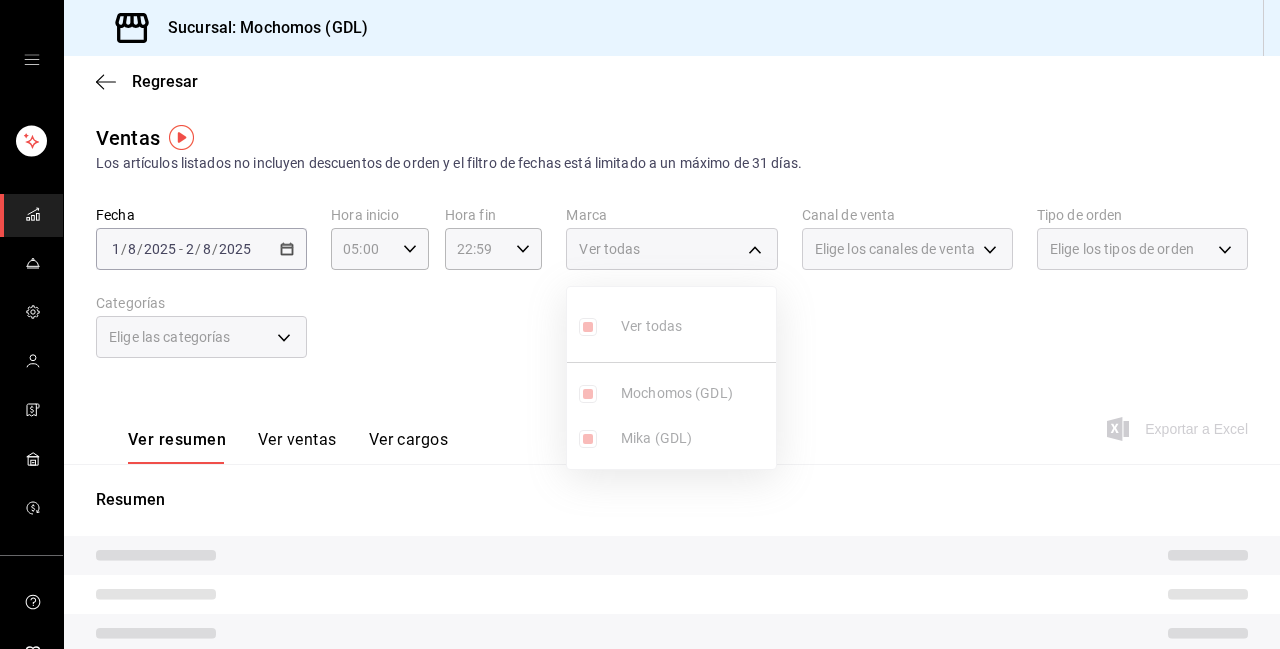 click at bounding box center (640, 324) 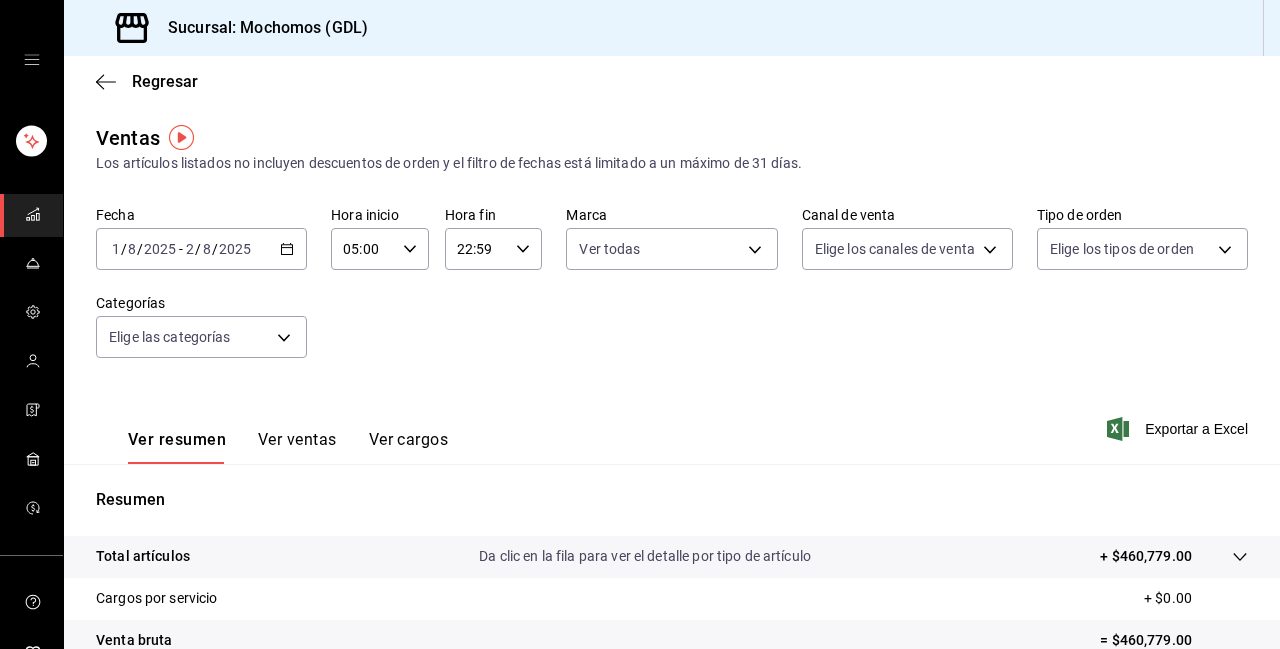 click 